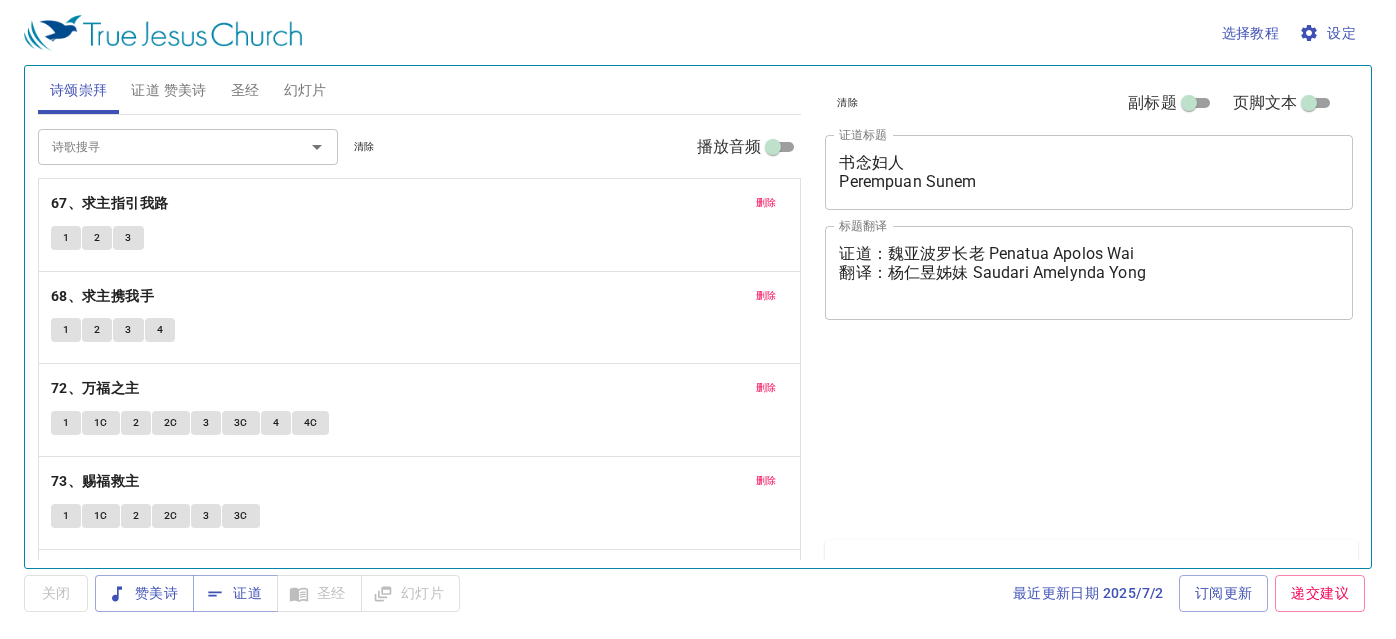 scroll, scrollTop: 0, scrollLeft: 0, axis: both 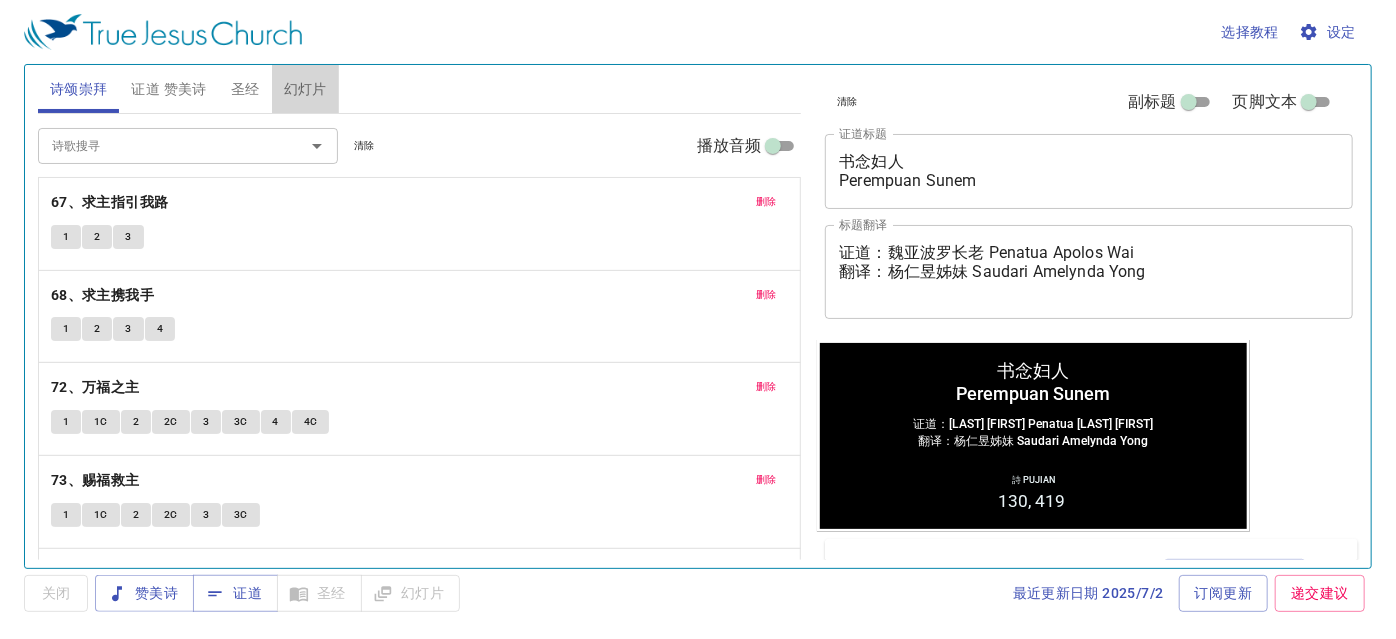 click on "幻灯片" at bounding box center [305, 89] 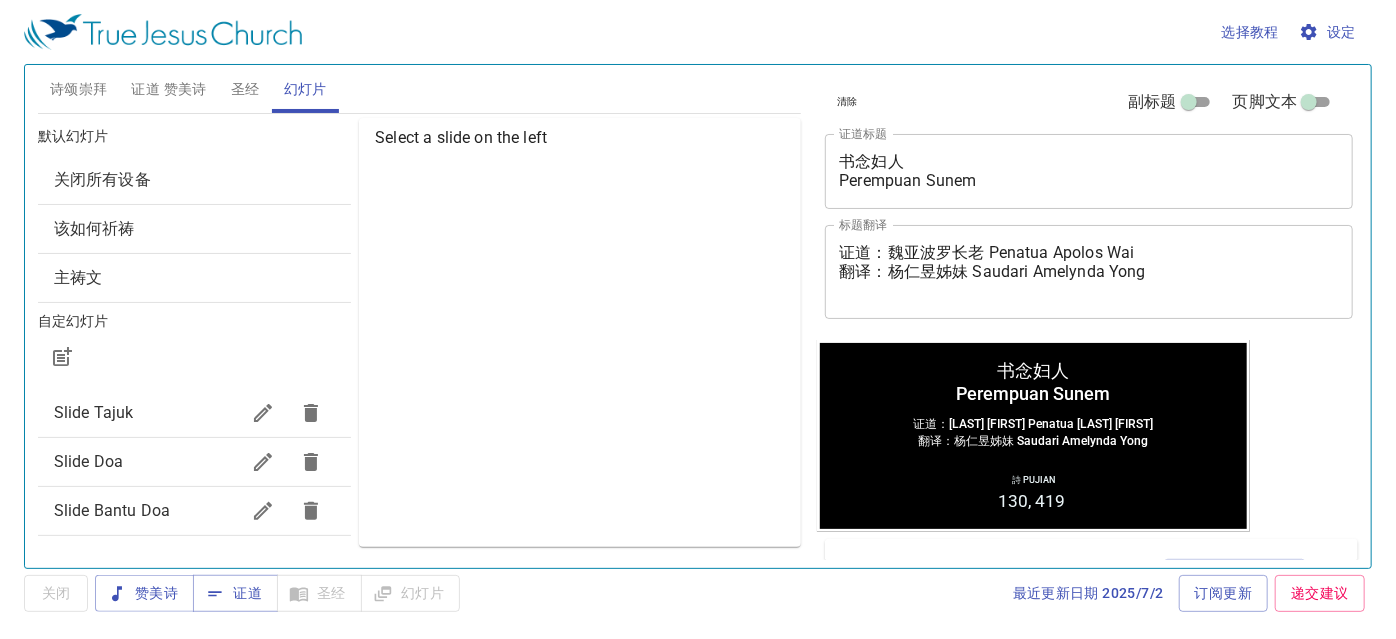 click on "Slide Doa" at bounding box center (88, 461) 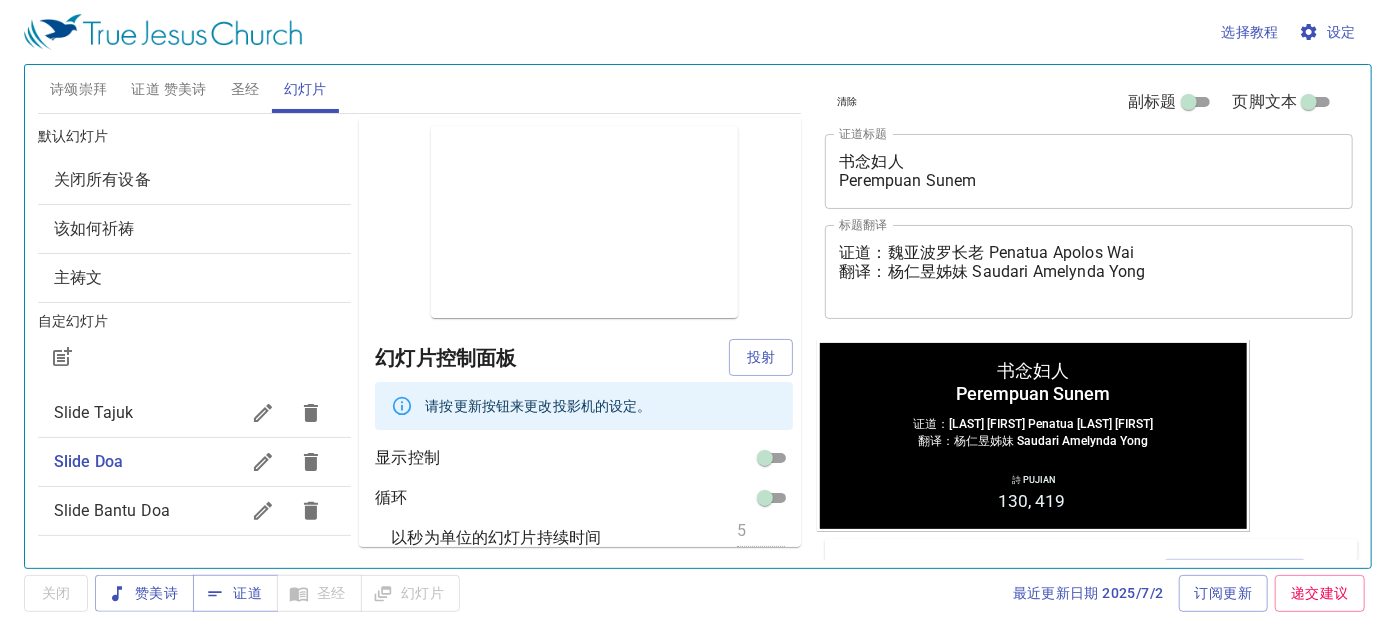 checkbox on "true" 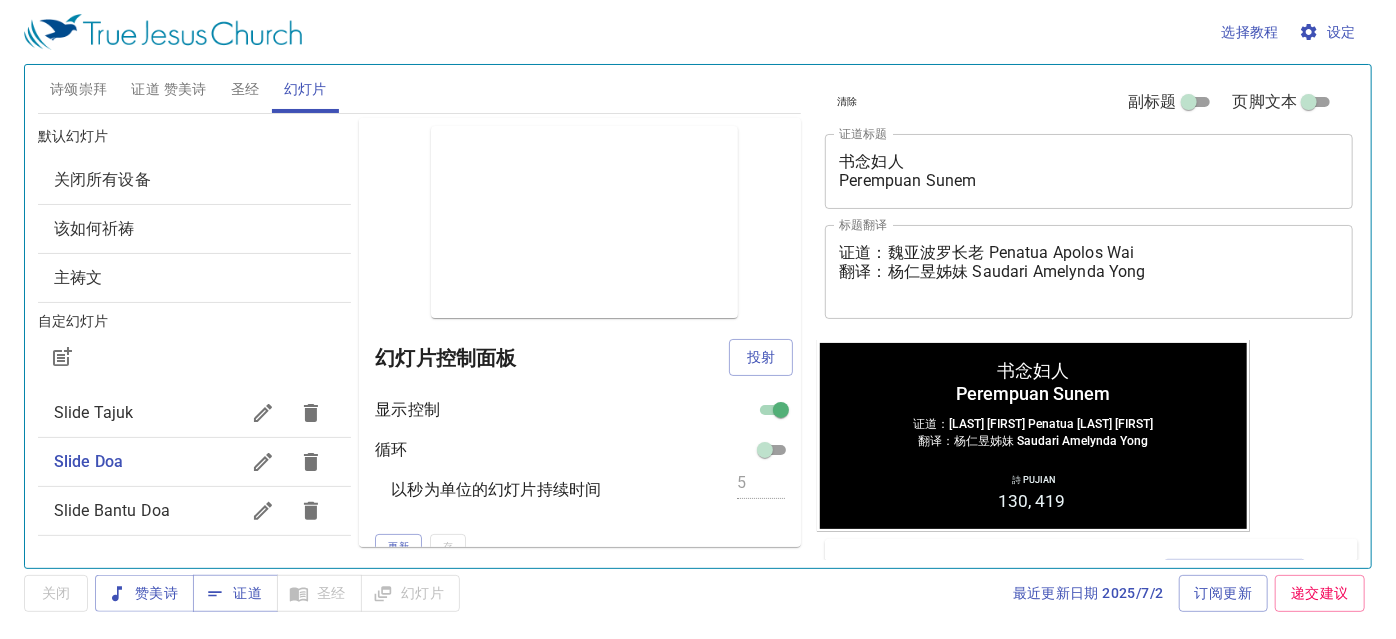 click on "投射" at bounding box center (761, 357) 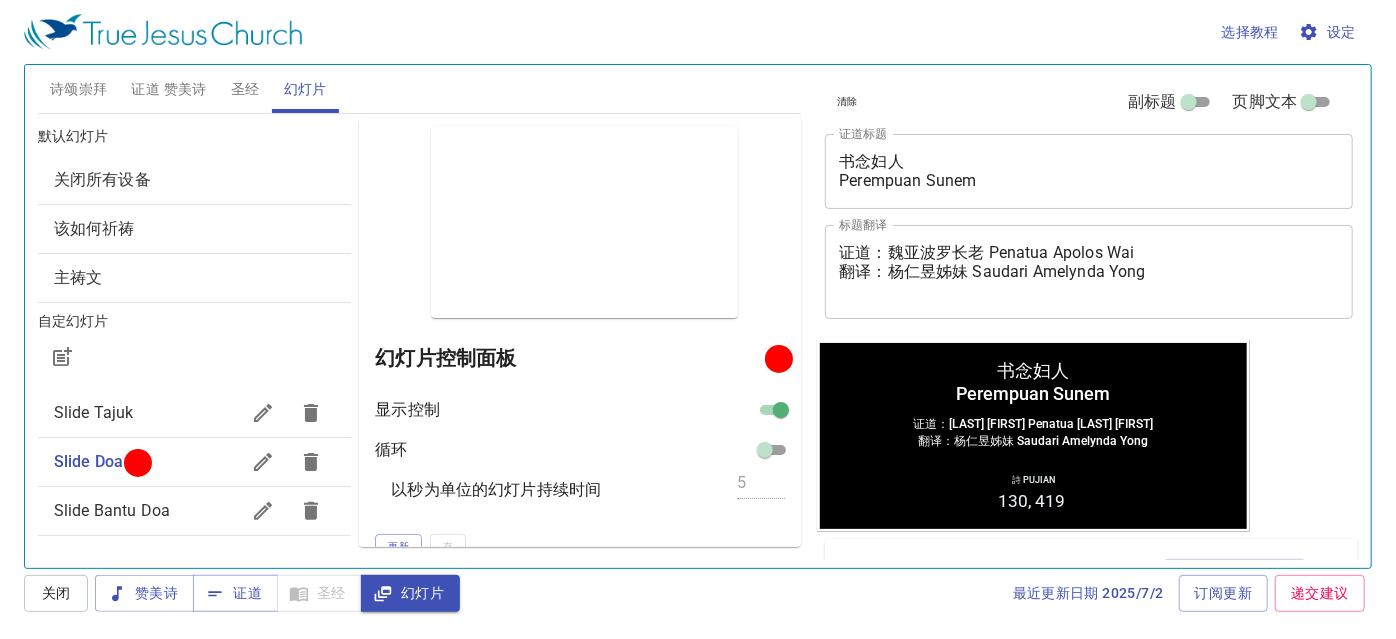 click on "诗颂崇拜" at bounding box center (79, 89) 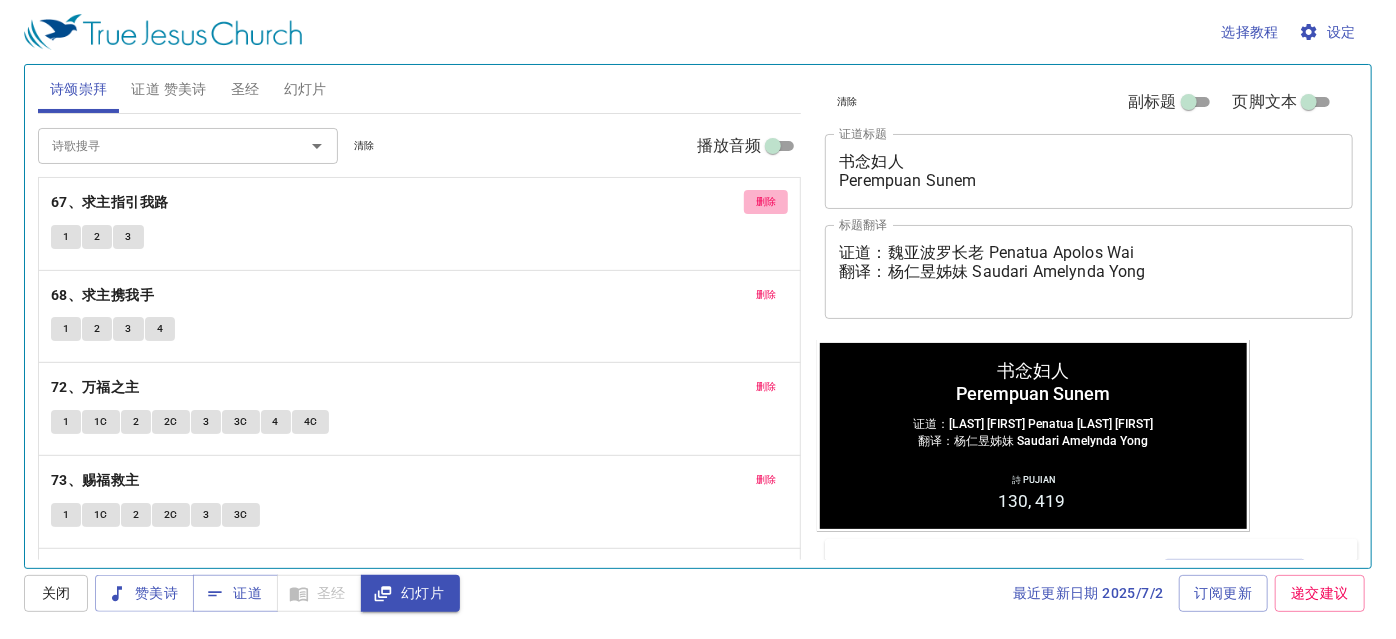 click on "删除" at bounding box center (766, 202) 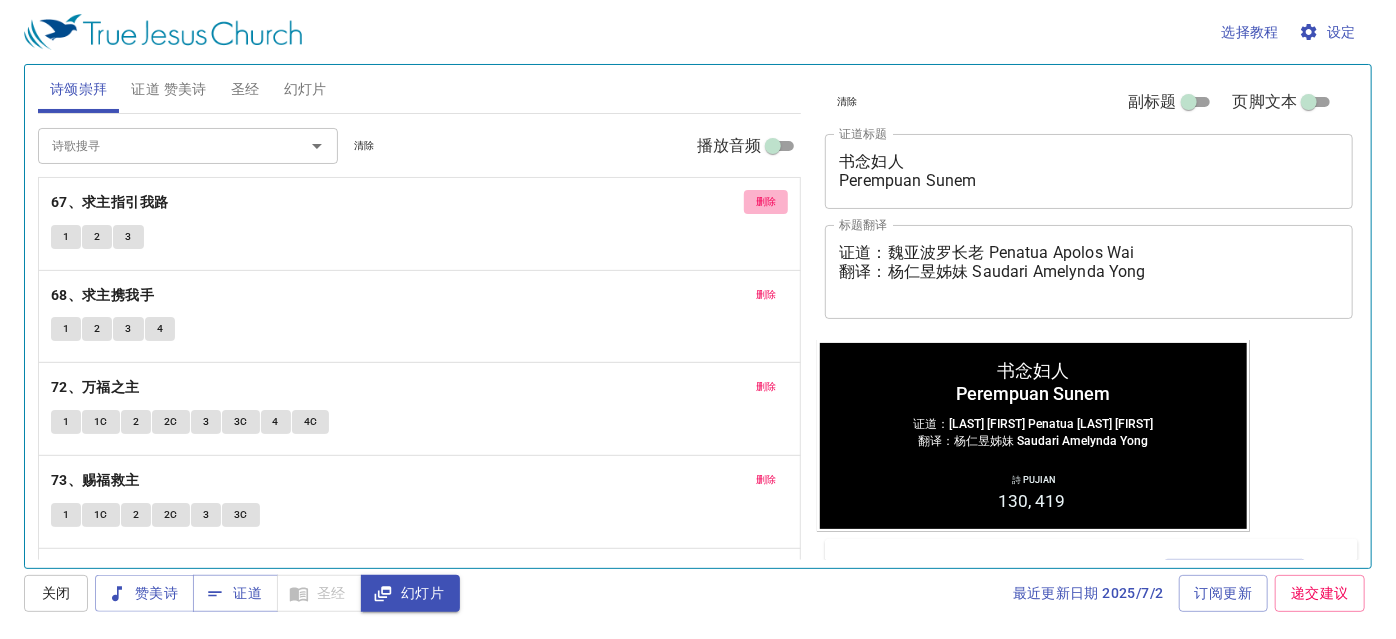 click on "删除" at bounding box center (766, 295) 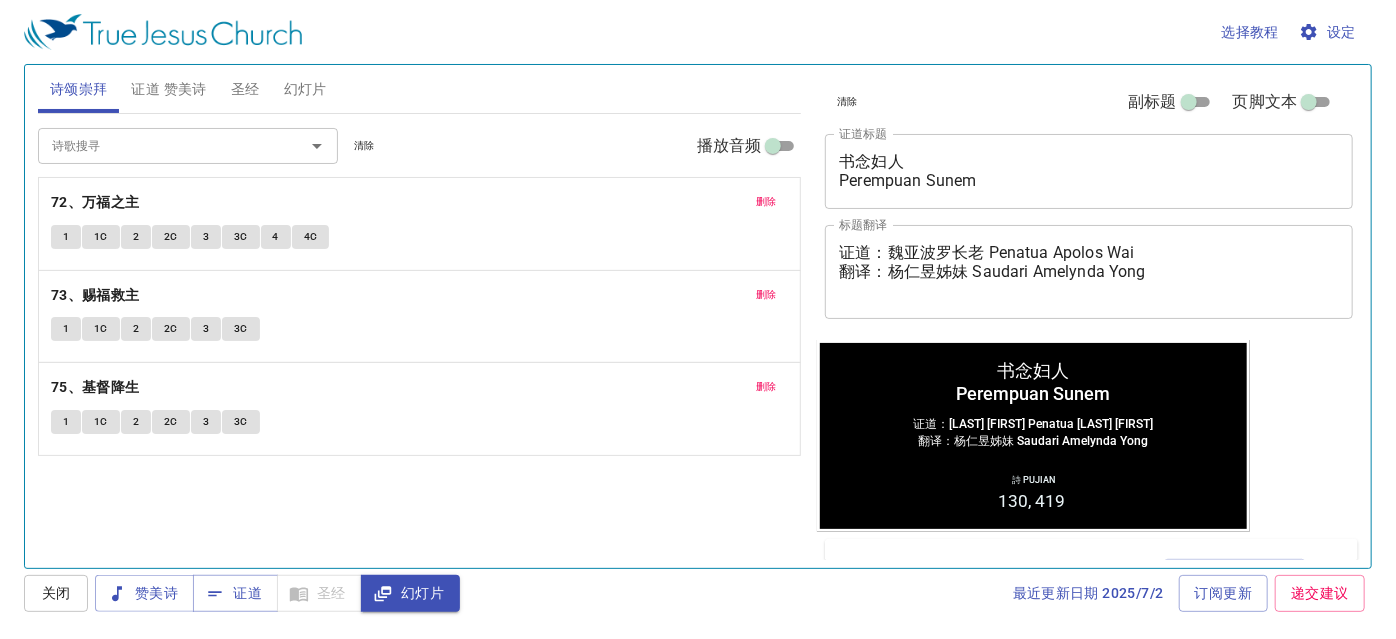 click on "删除" at bounding box center [766, 202] 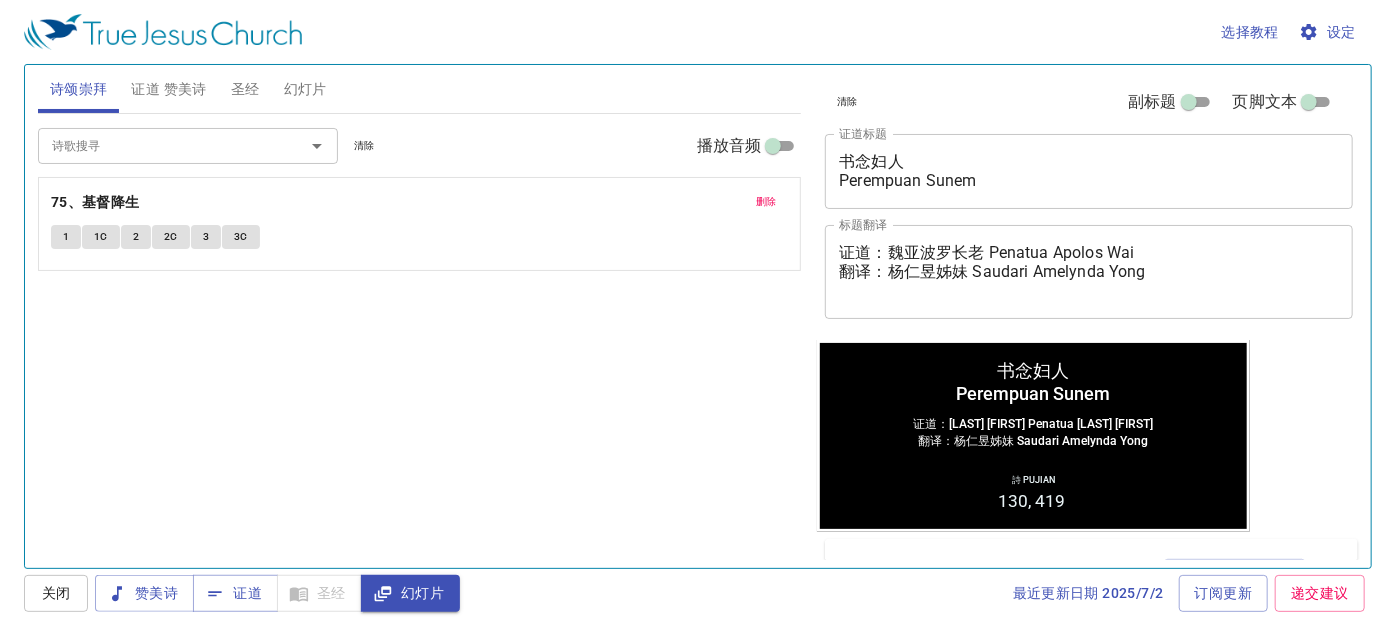 click on "删除" at bounding box center [766, 202] 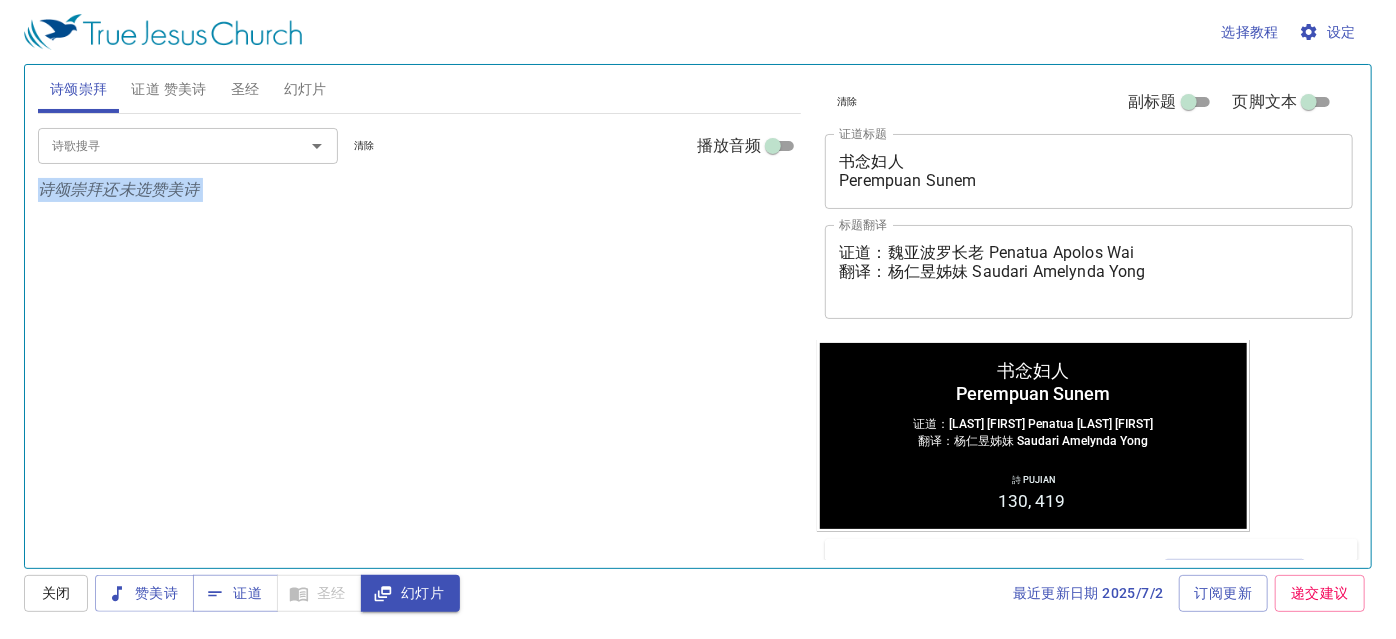 click on "诗颂崇拜还未选赞美诗" at bounding box center [420, 190] 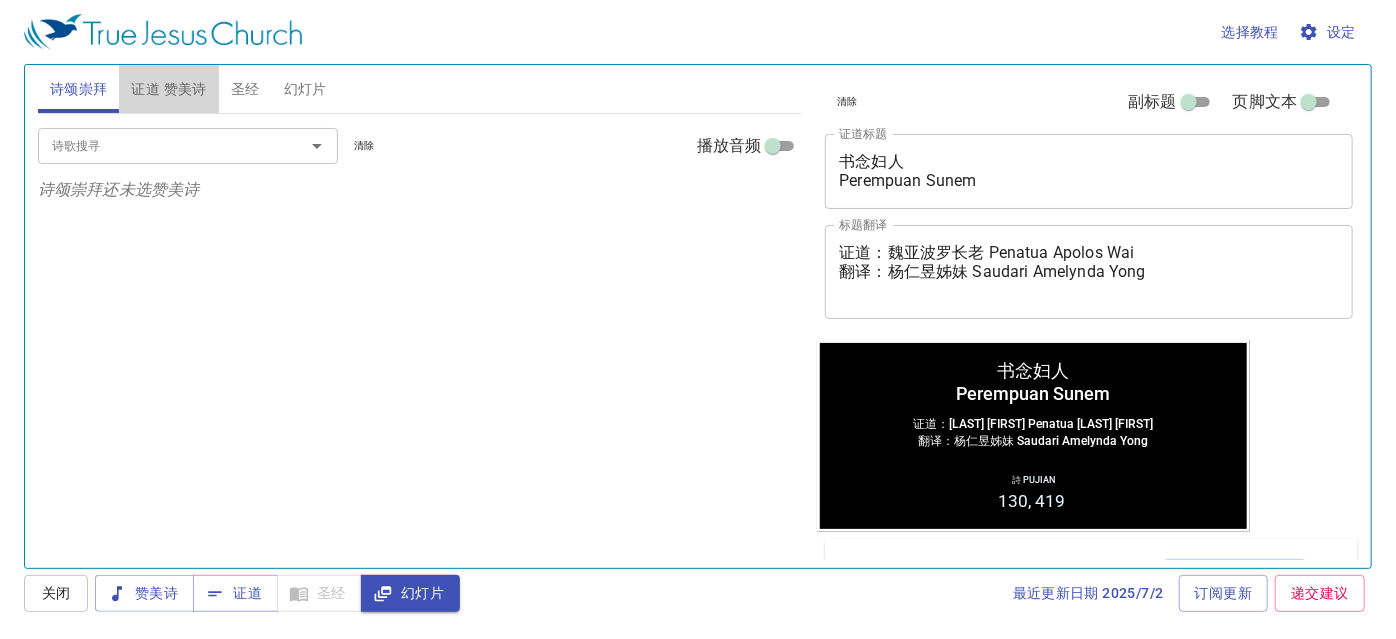 click on "证道 赞美诗" at bounding box center (168, 89) 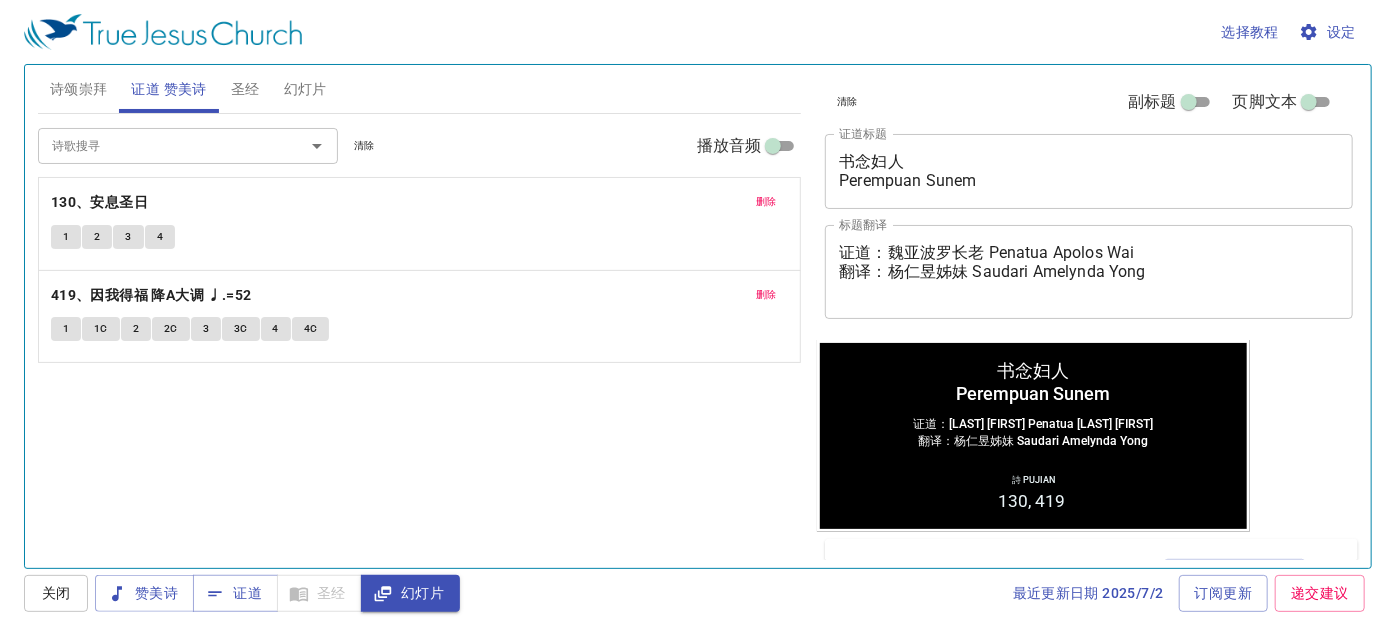 click on "删除" at bounding box center (766, 202) 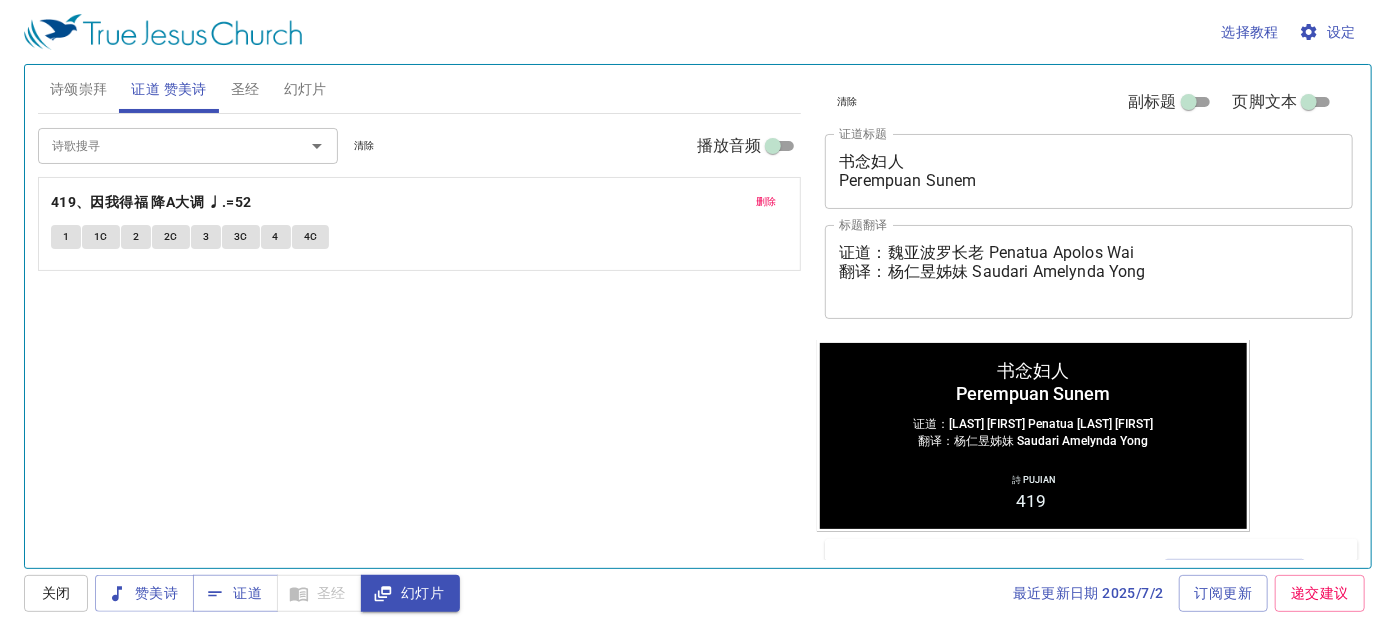 click on "删除" at bounding box center [766, 202] 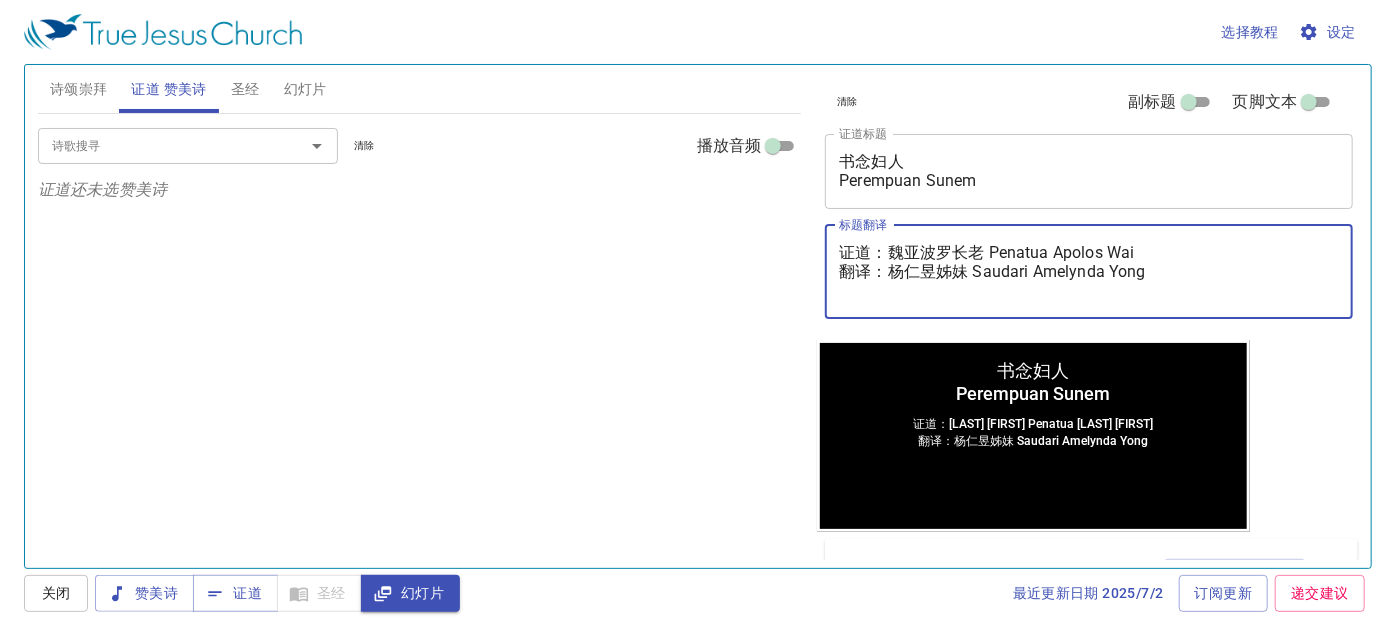 drag, startPoint x: 890, startPoint y: 270, endPoint x: 1144, endPoint y: 270, distance: 254 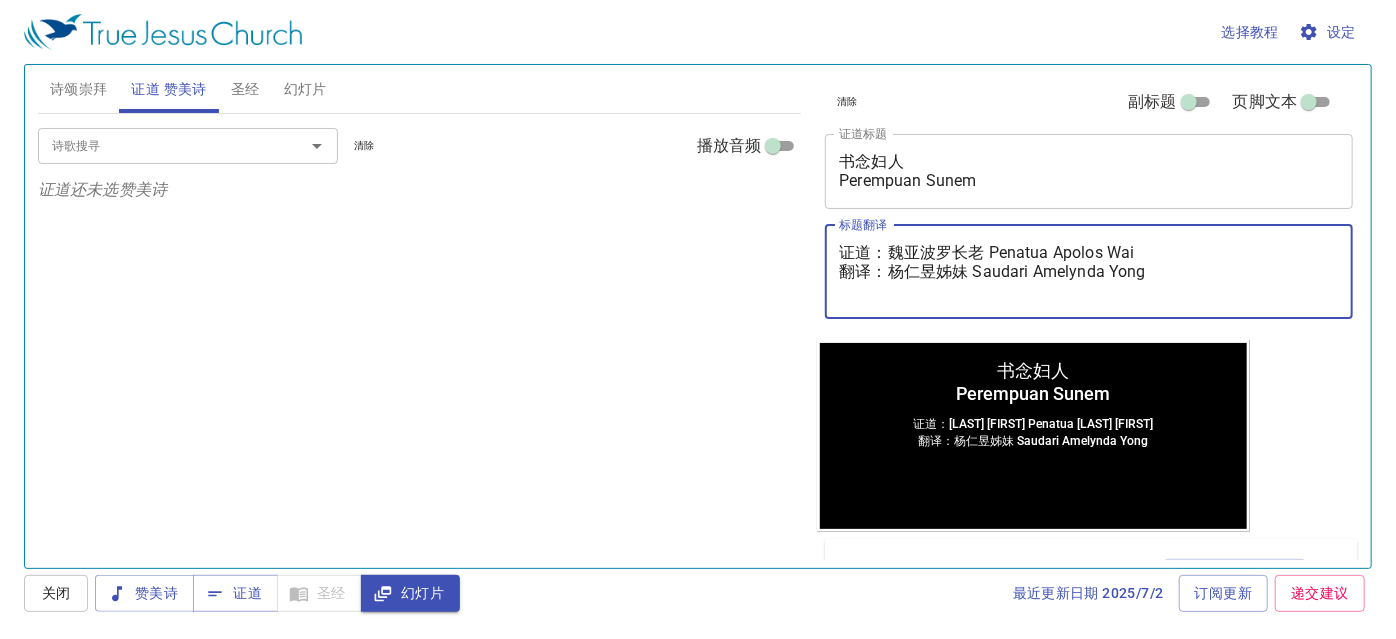 paste on "玉凤姊妹 Saudari Lee Nyuk Fung" 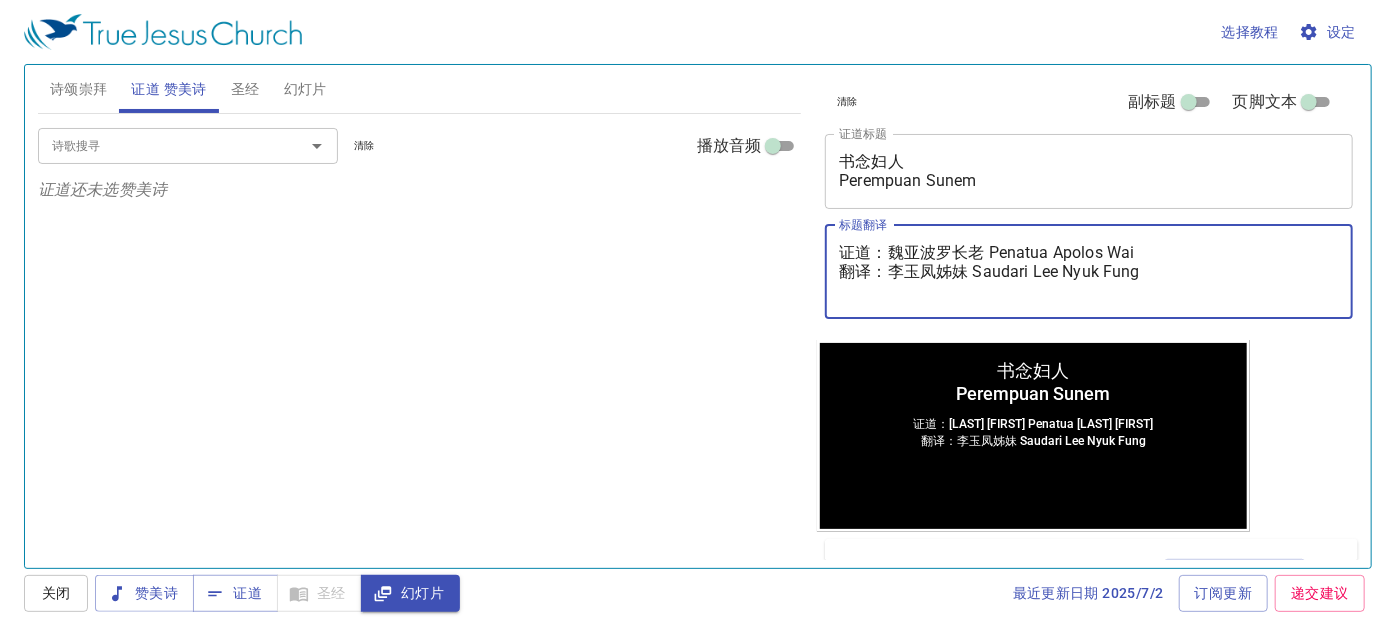 drag, startPoint x: 888, startPoint y: 250, endPoint x: 1133, endPoint y: 247, distance: 245.01837 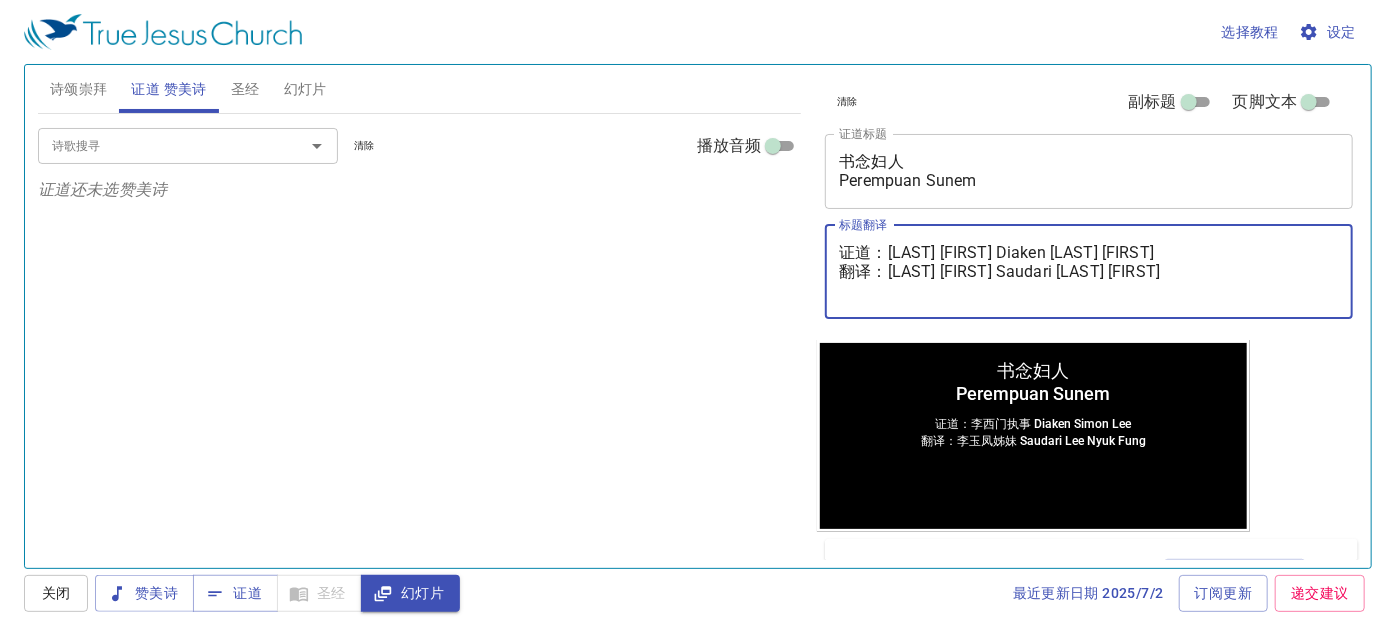 type on "证道：[LAST] [FIRST] Diaken [FIRST] [LAST]
翻译：[LAST] [FIRST] Saudari [LAST] [FIRST]" 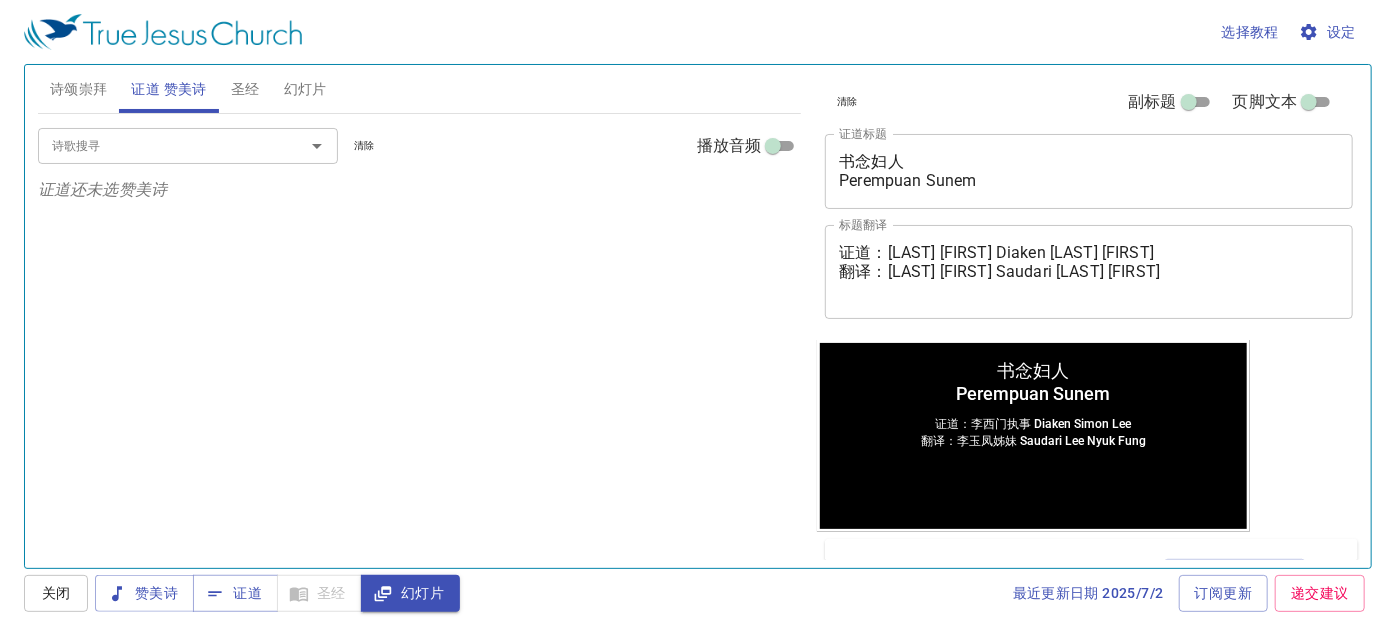 drag, startPoint x: 854, startPoint y: 150, endPoint x: 917, endPoint y: 154, distance: 63.126858 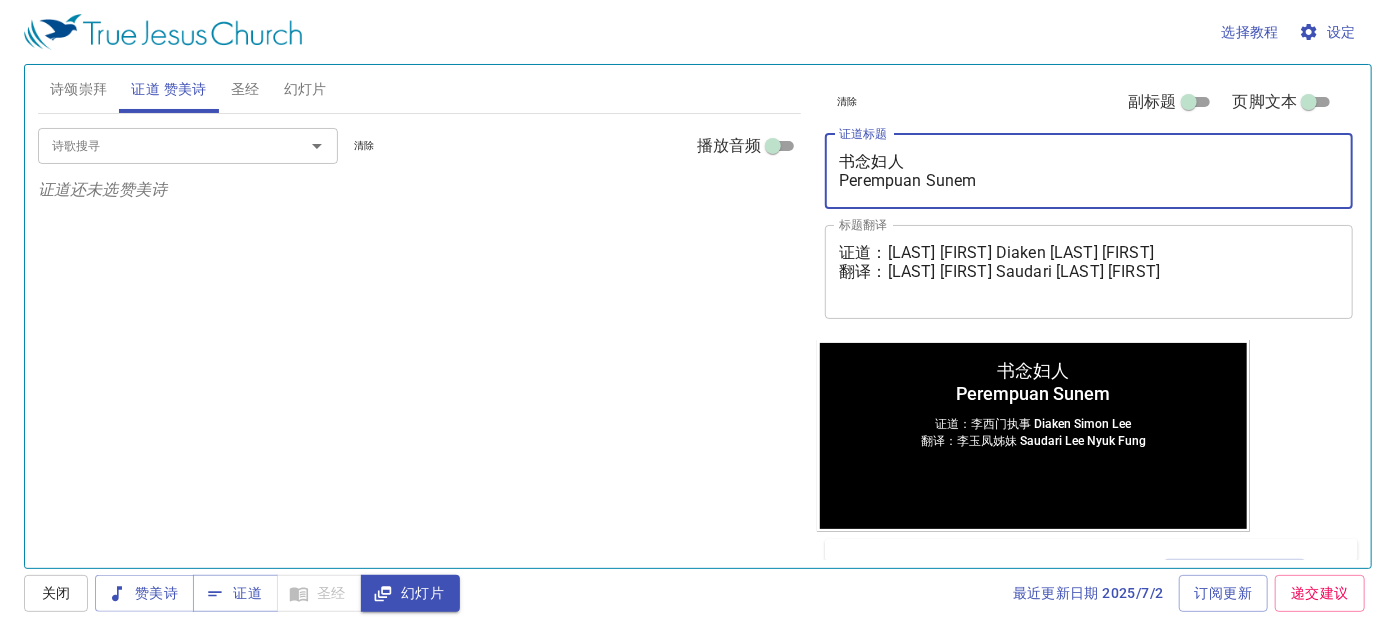drag, startPoint x: 910, startPoint y: 159, endPoint x: 861, endPoint y: 158, distance: 49.010204 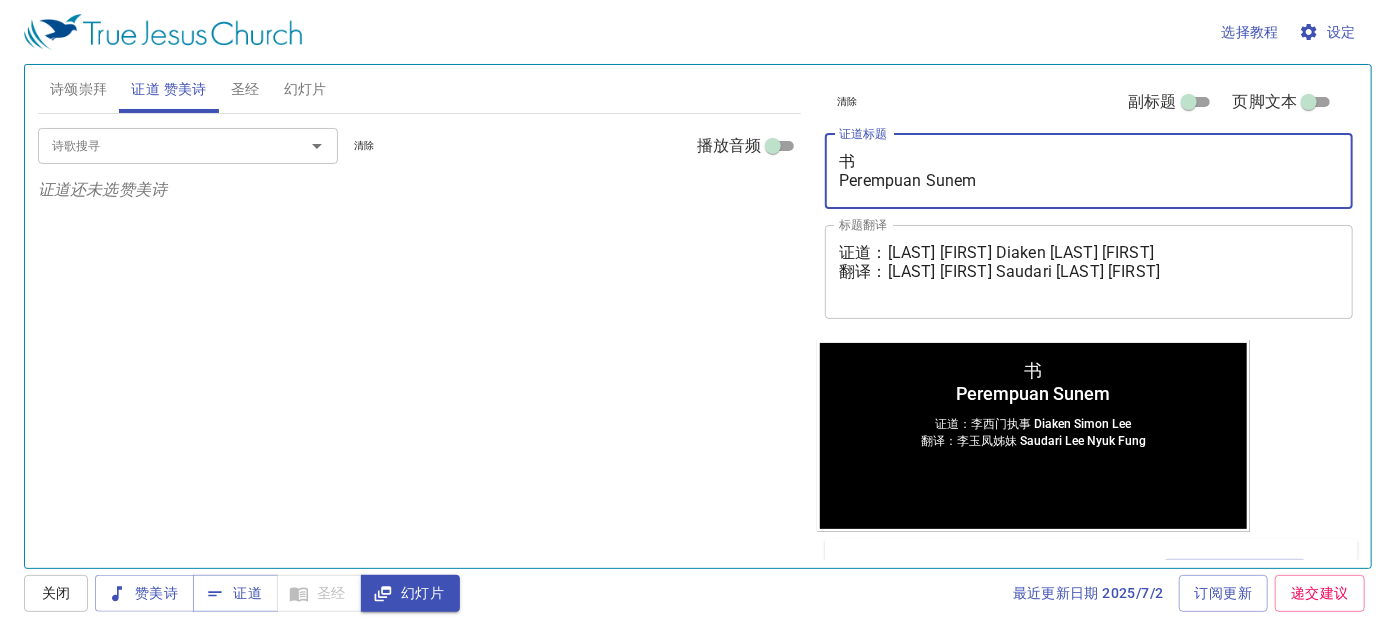 drag, startPoint x: 994, startPoint y: 179, endPoint x: 850, endPoint y: 181, distance: 144.01389 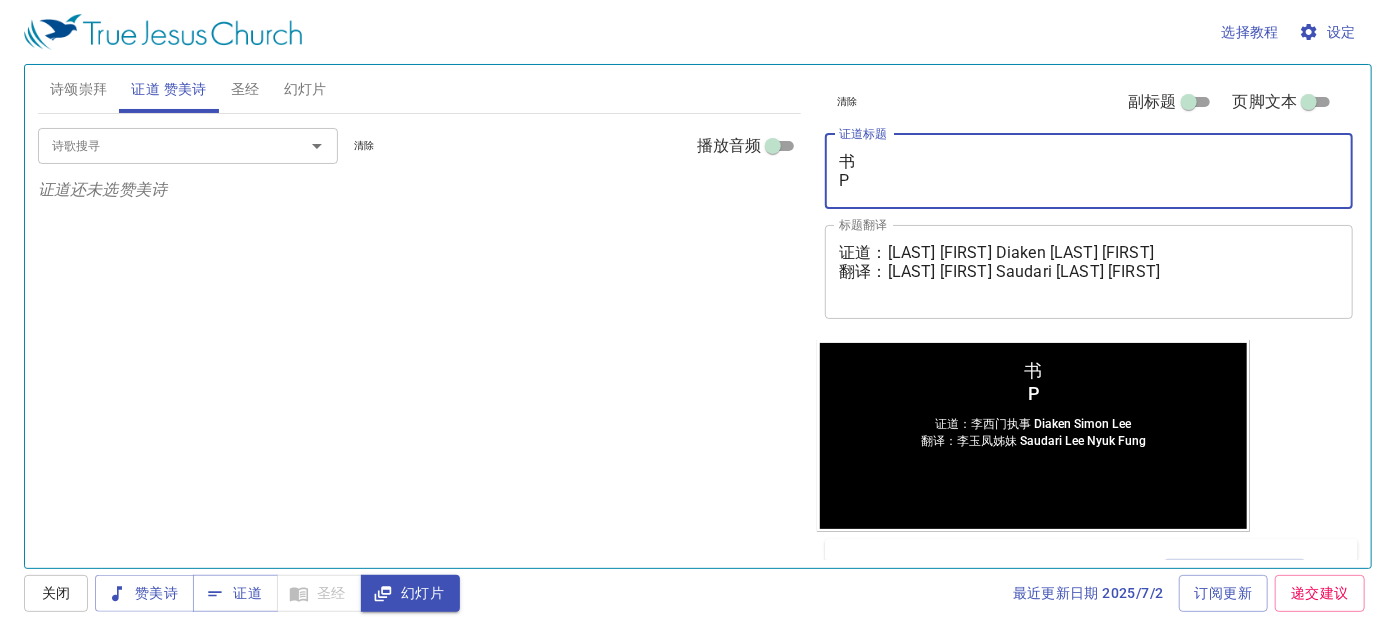 type on "书
P" 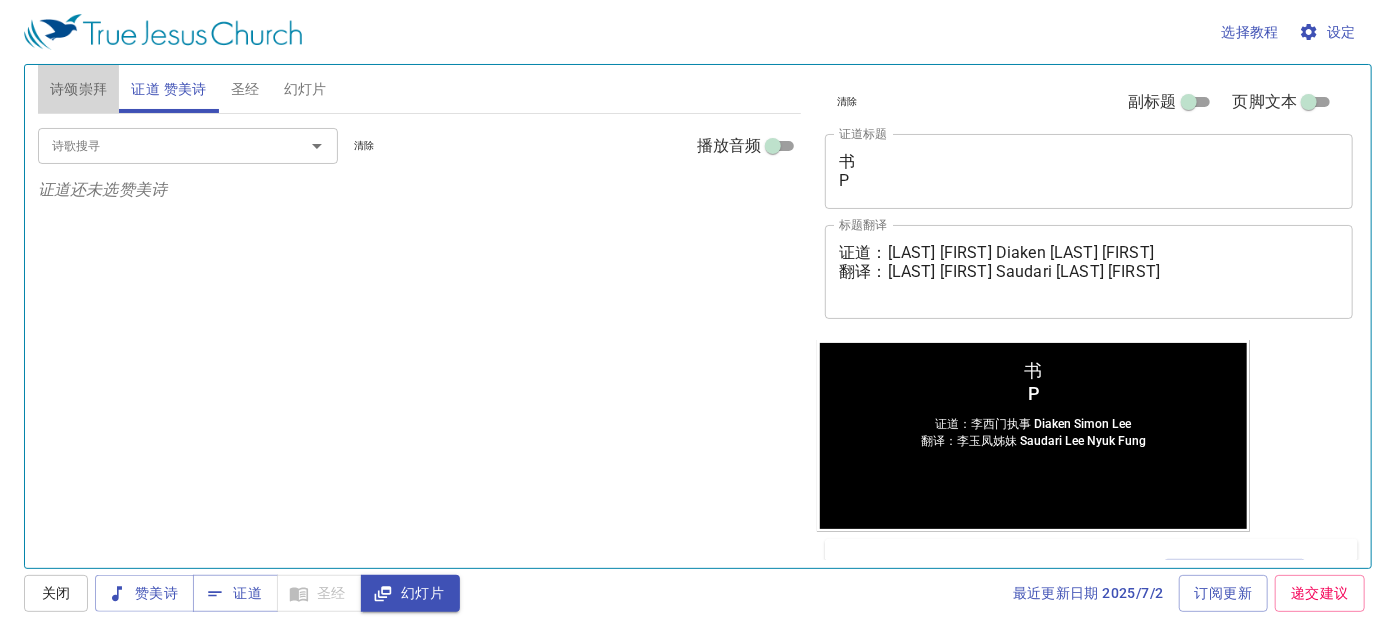 click on "诗颂崇拜" at bounding box center (79, 89) 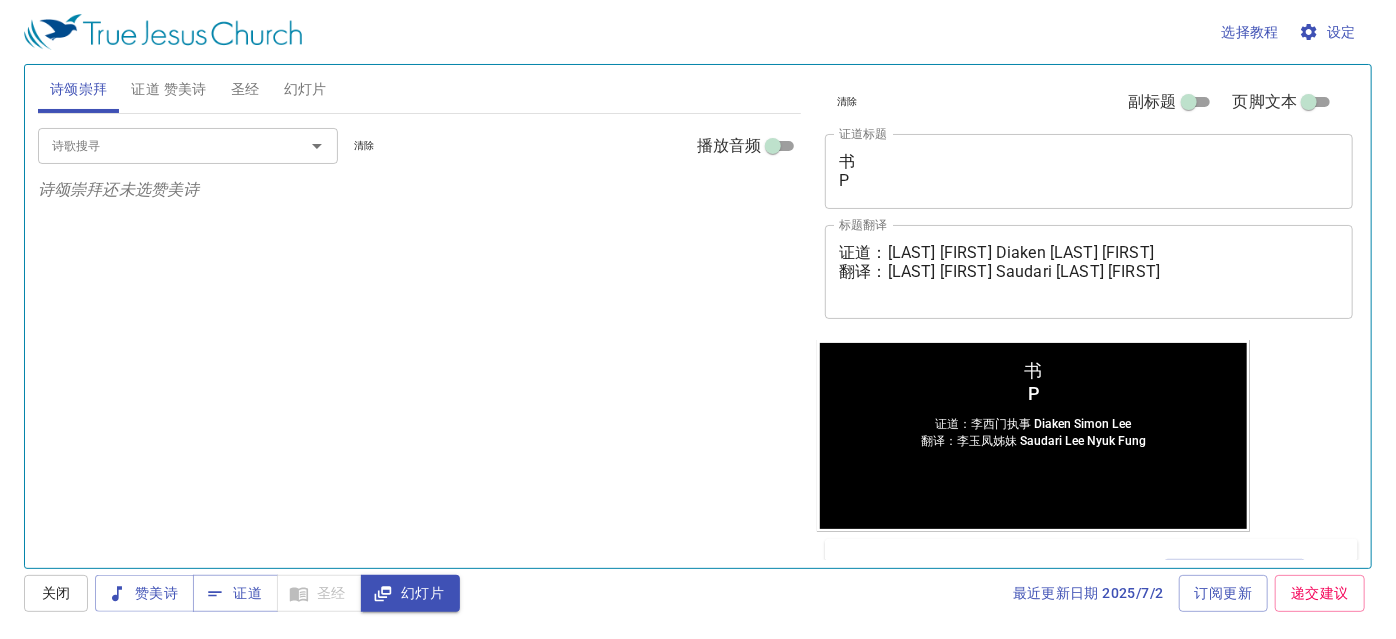 click on "诗歌搜寻" at bounding box center (158, 145) 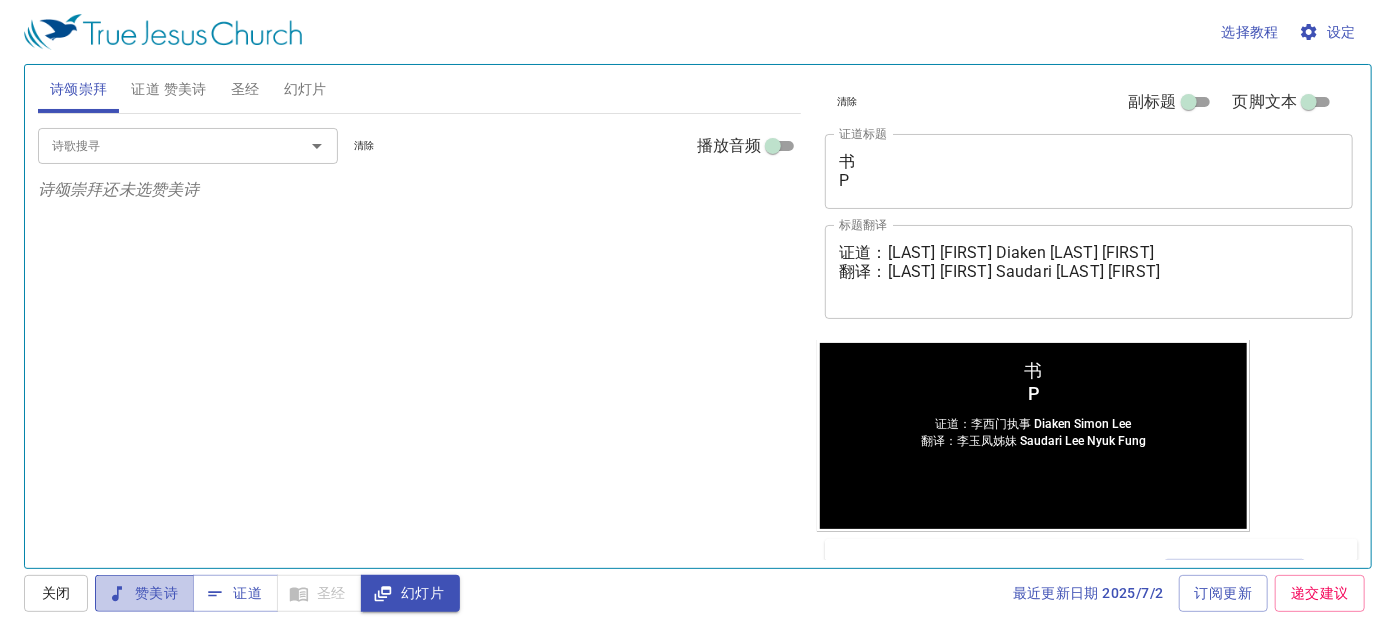 click on "赞美诗" at bounding box center [144, 593] 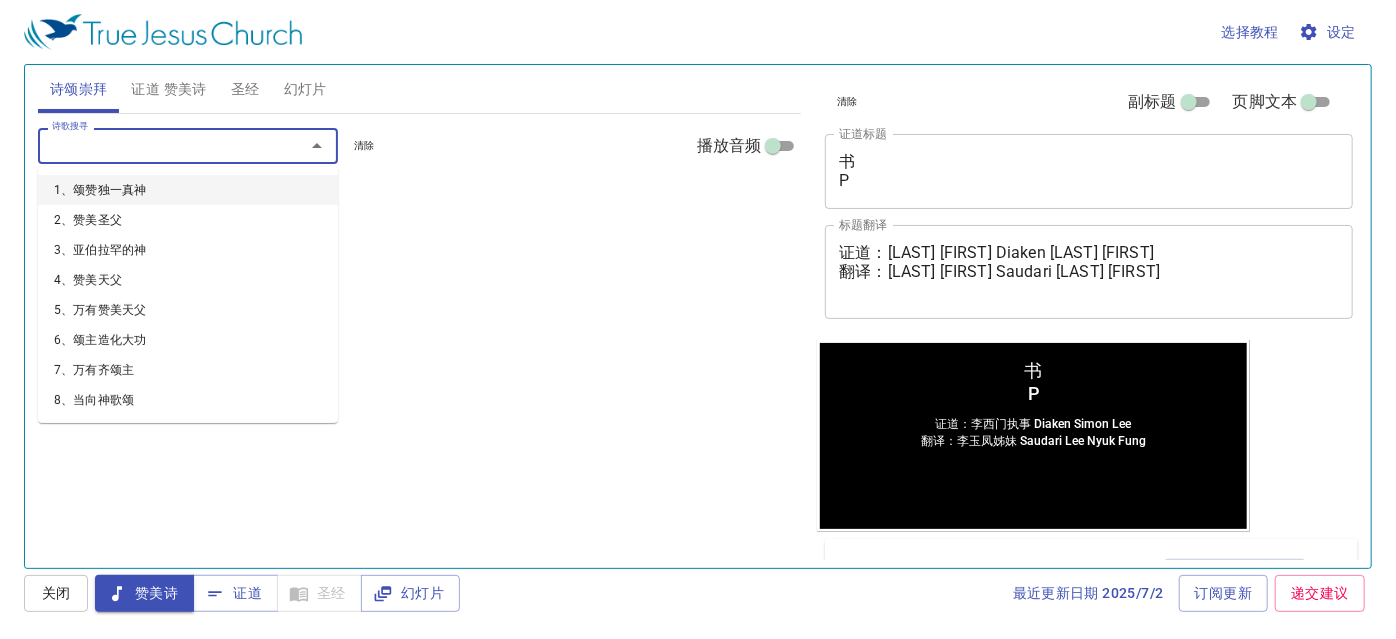 click on "诗歌搜寻" at bounding box center [158, 145] 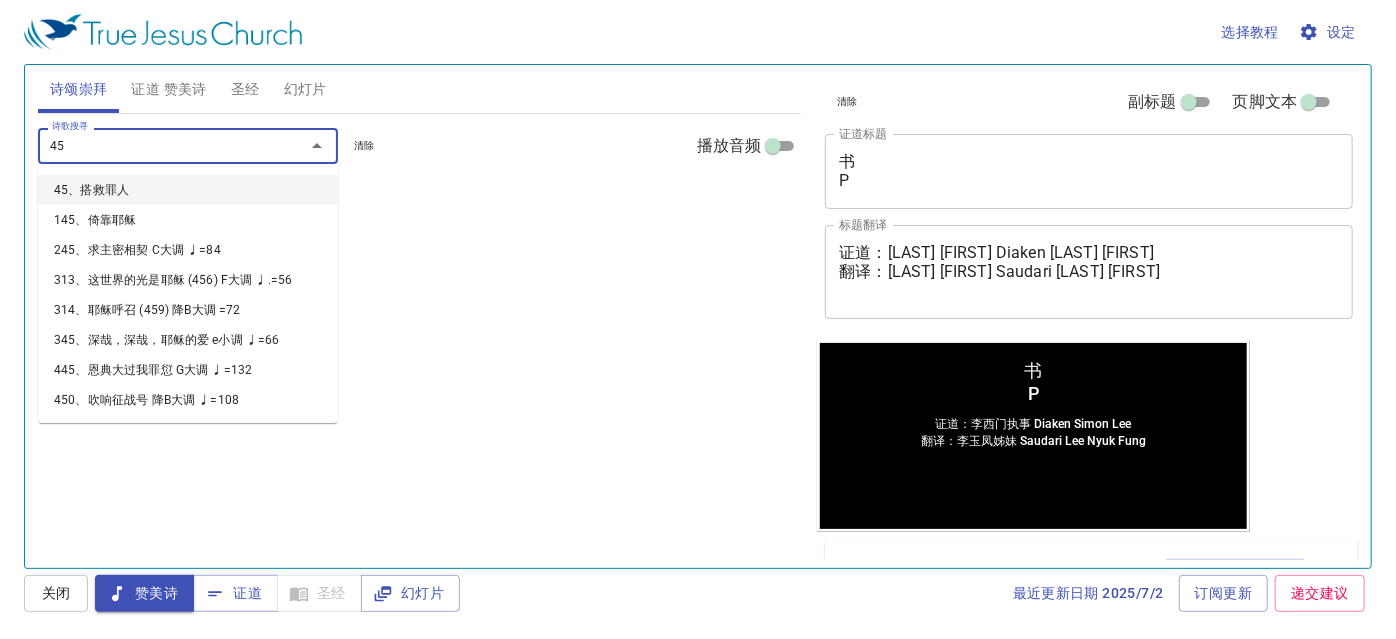 type on "451" 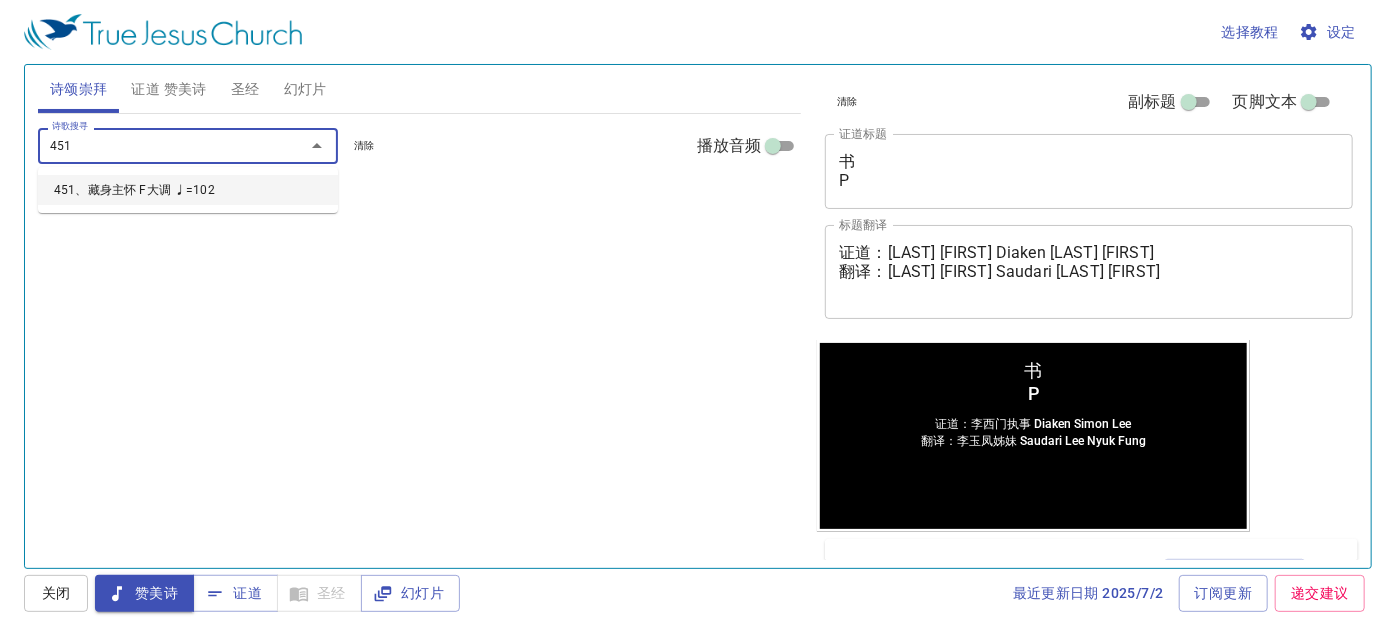 click on "451、藏身主怀 F大调 ♩=102" at bounding box center (188, 190) 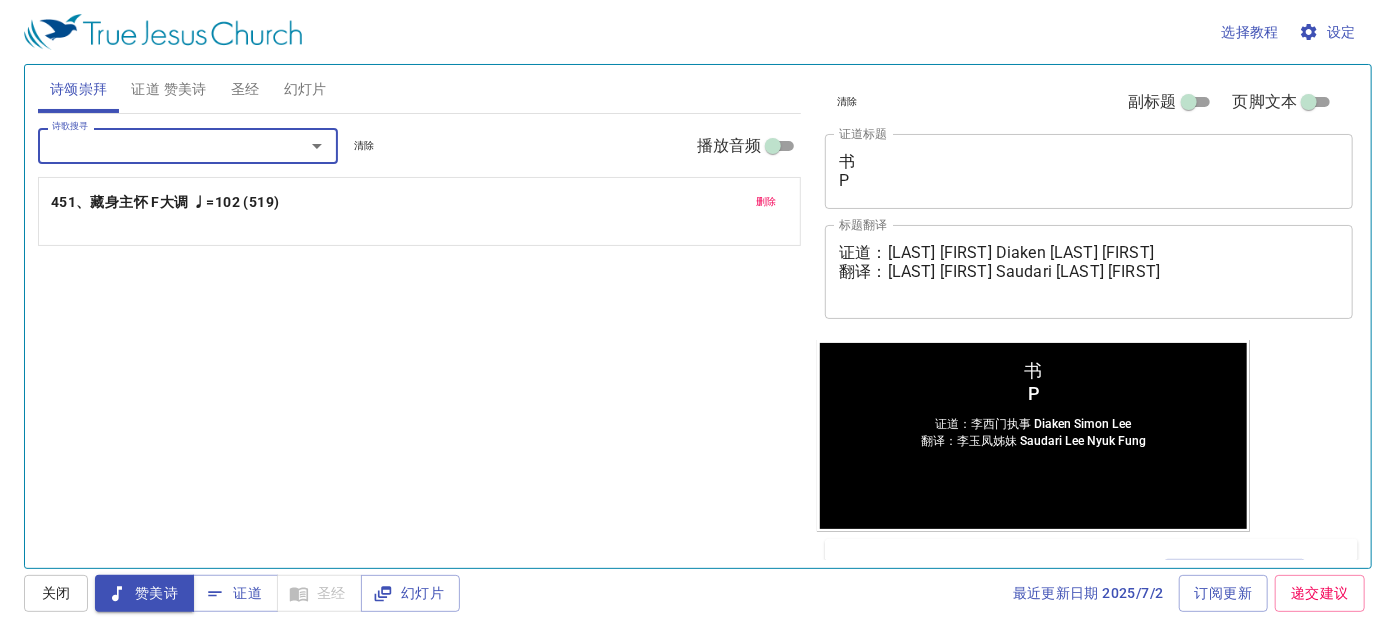 click on "451、藏身主怀 F大调 ♩=102 (519)" at bounding box center (165, 202) 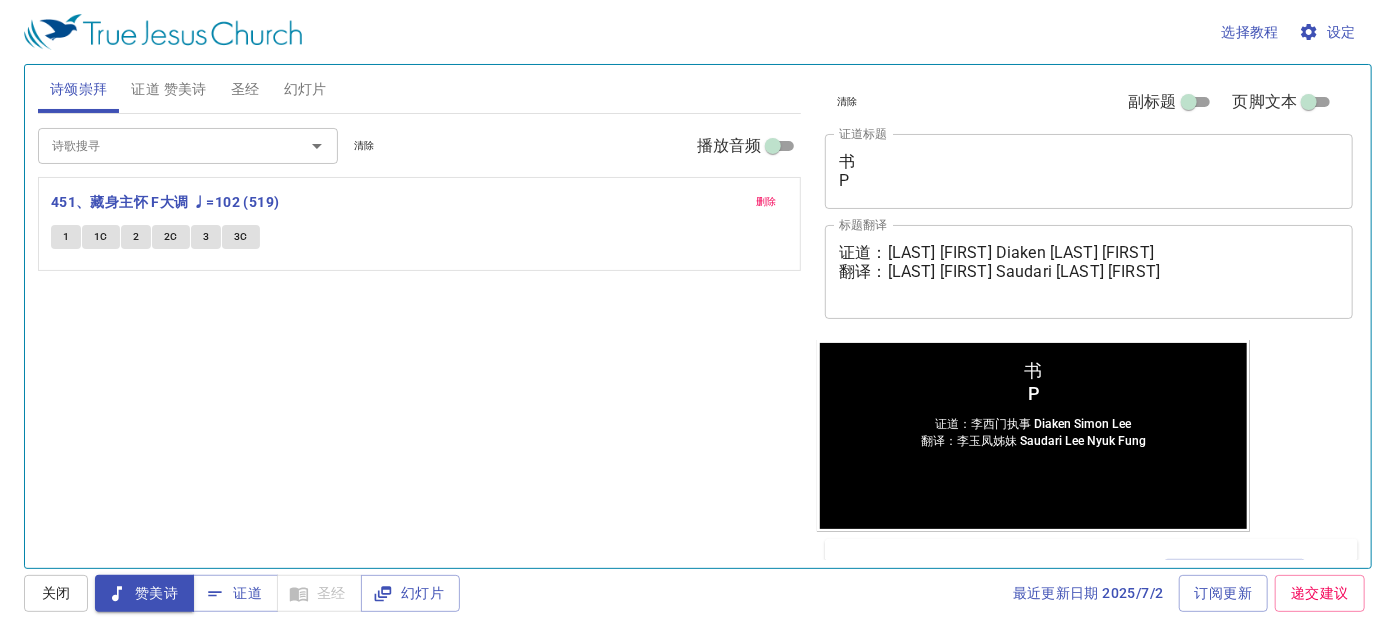 click on "书
P" at bounding box center (1089, 171) 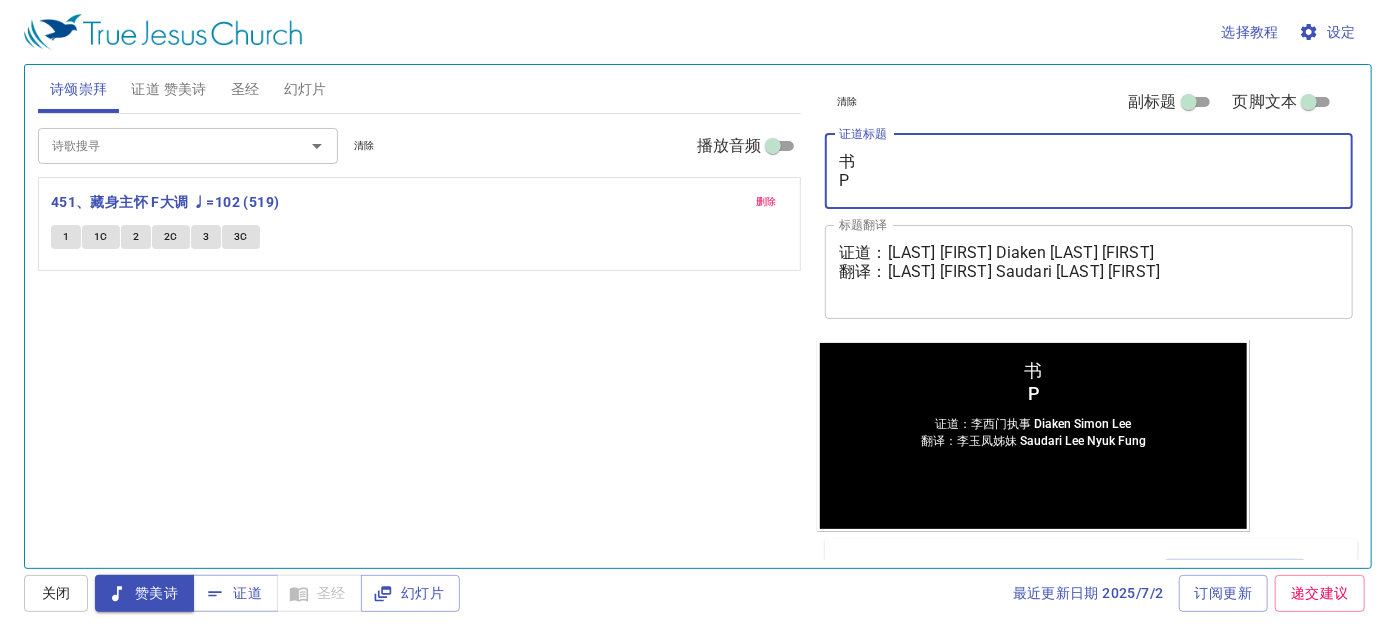 type on "书" 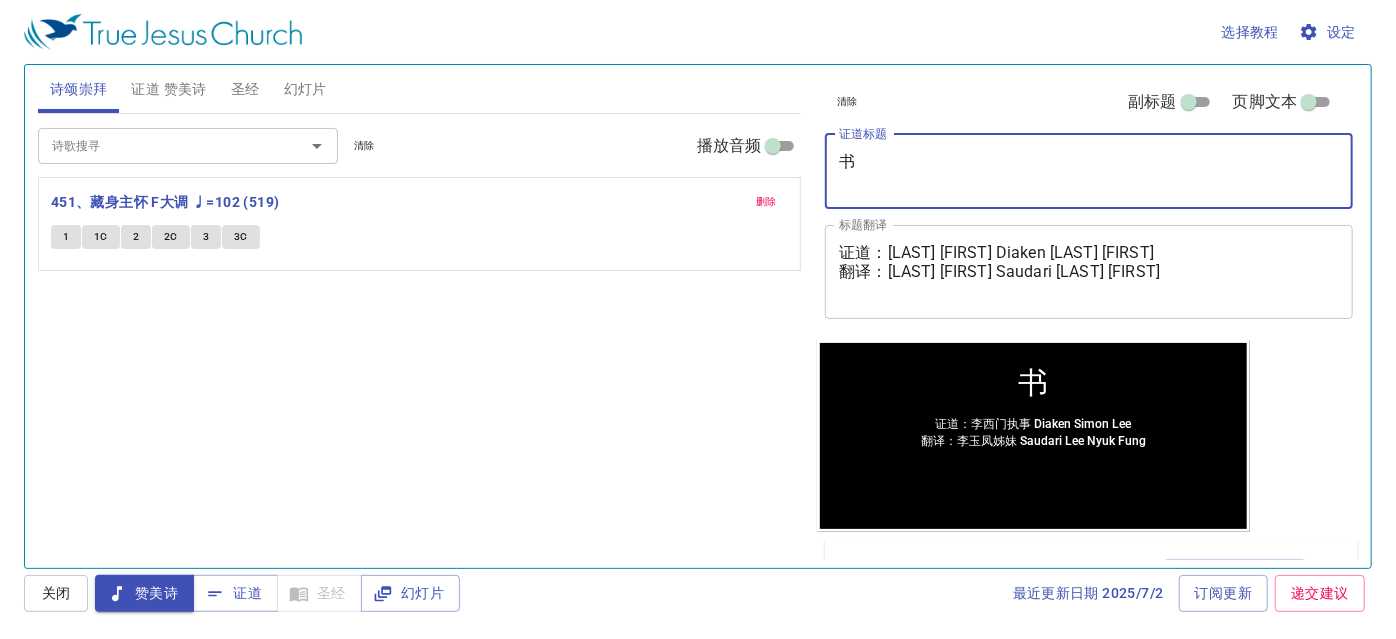 click on "书" at bounding box center (1089, 171) 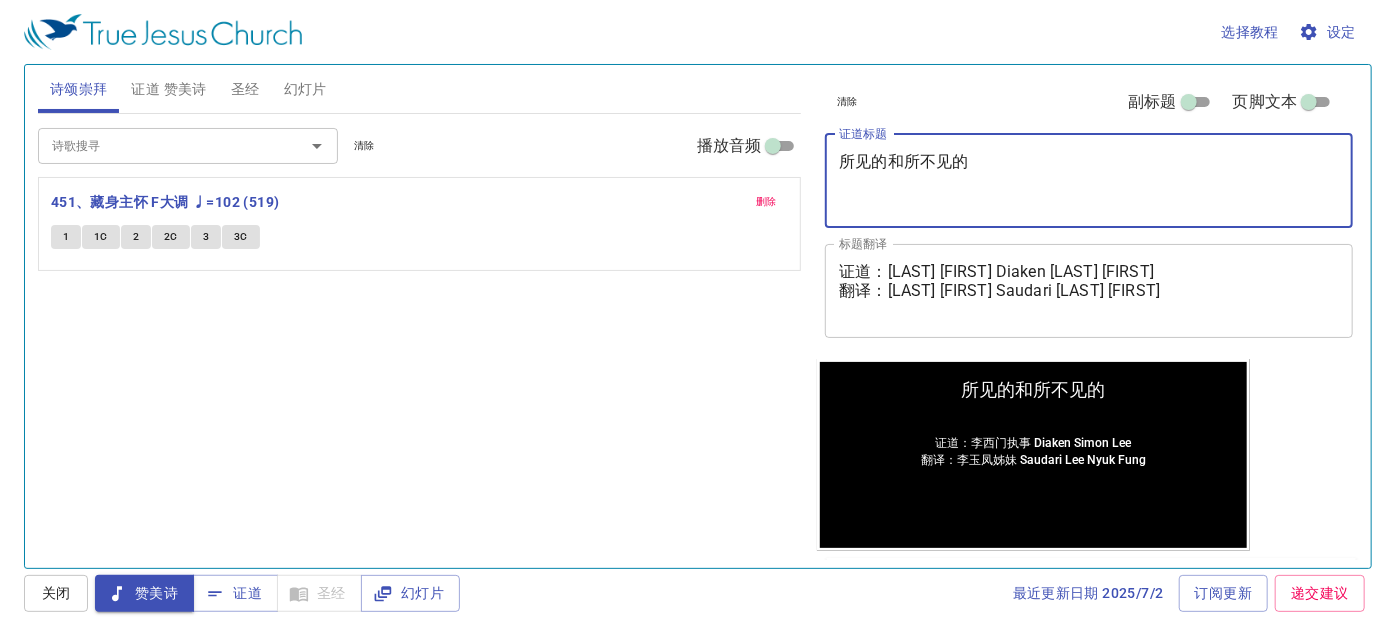 type on "所见的和所不见的" 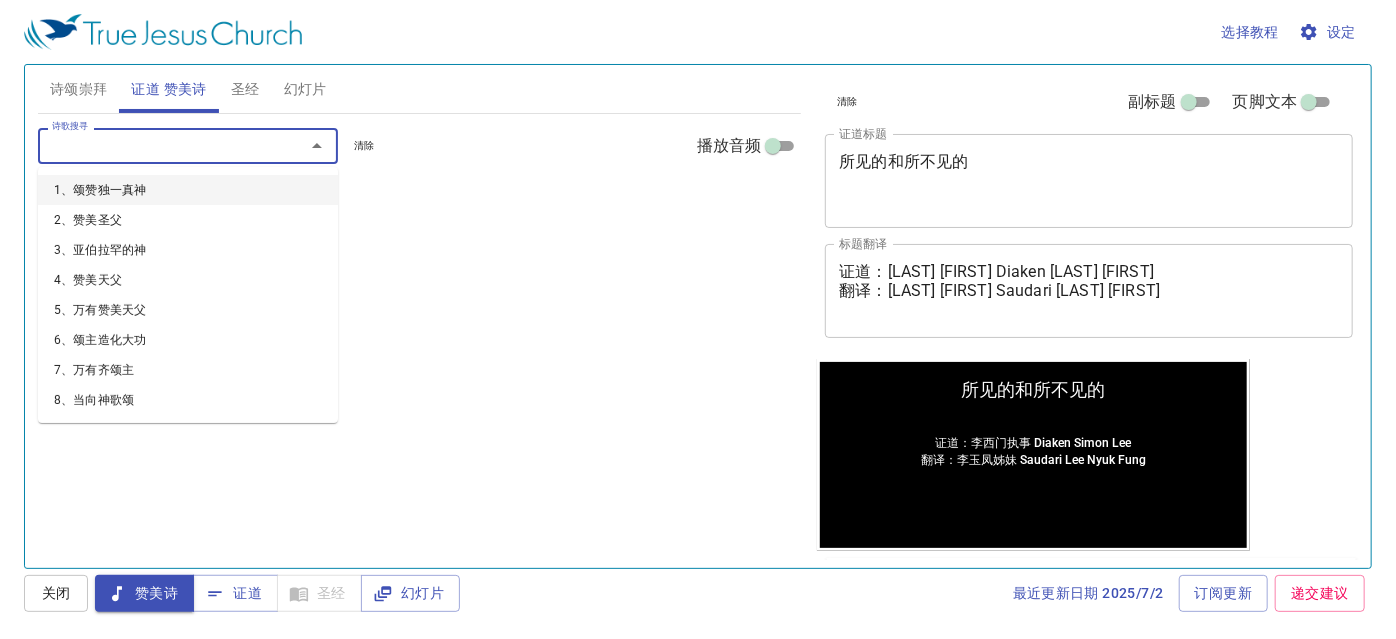 click on "诗歌搜寻" at bounding box center [158, 145] 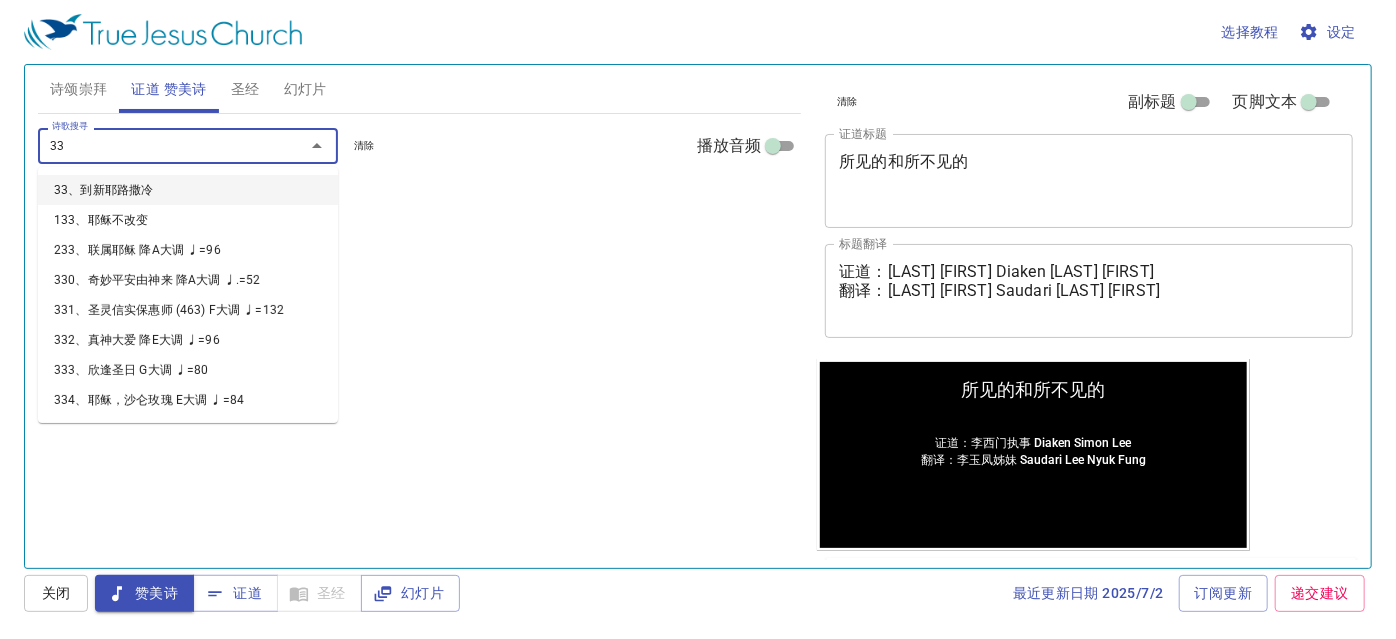 type on "333" 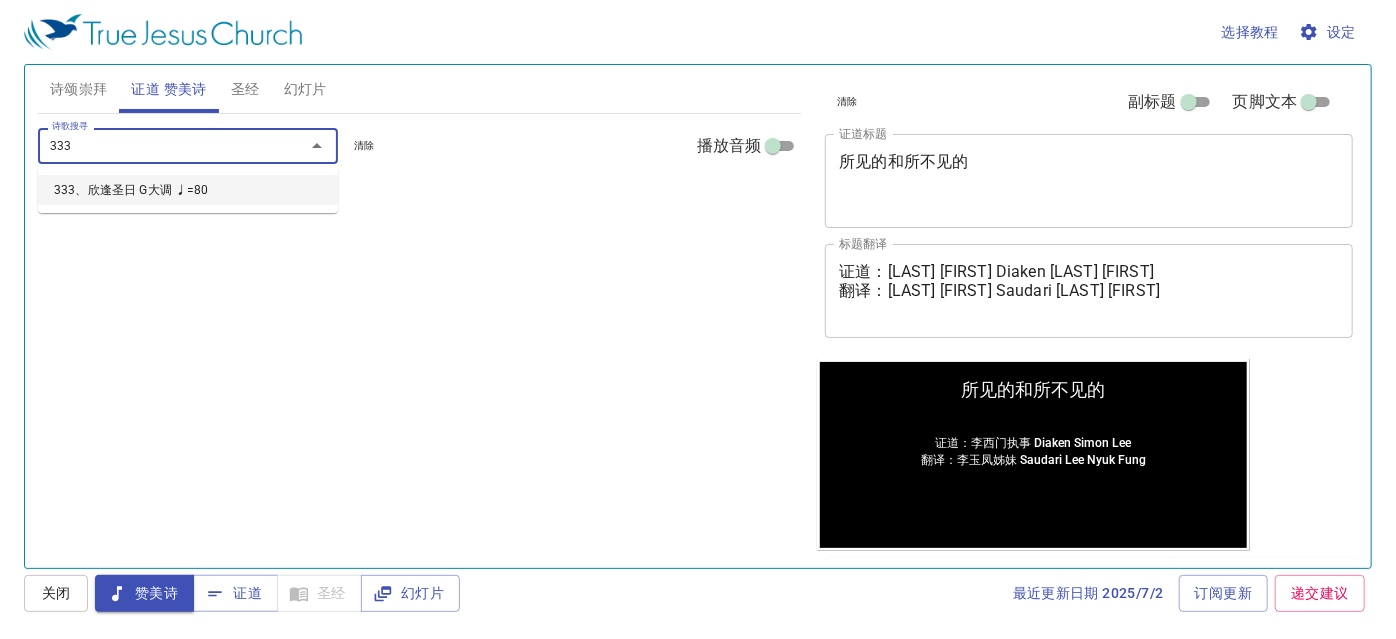 click on "333、欣逢圣日 G大调 ♩=80" at bounding box center [188, 190] 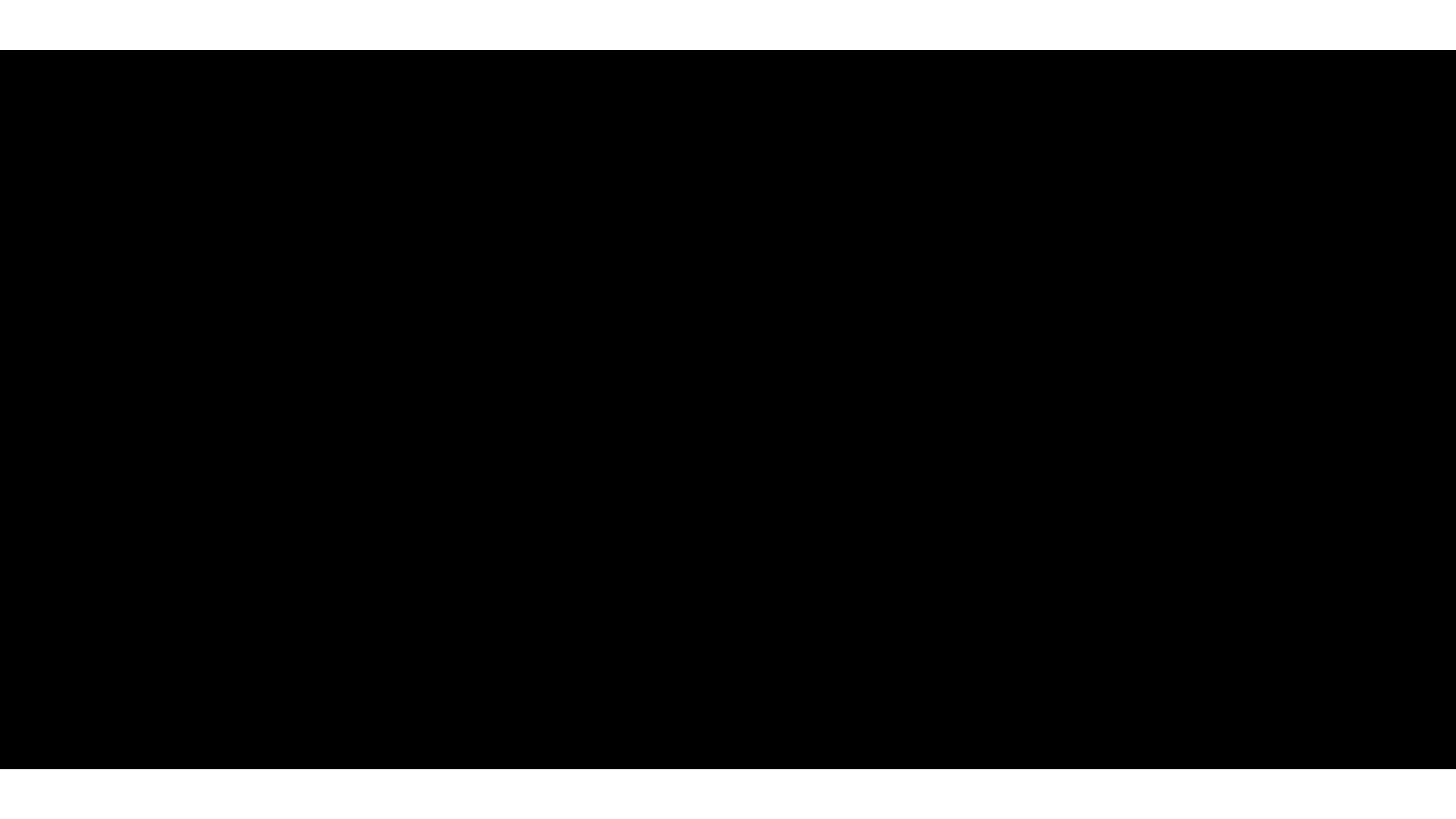 scroll, scrollTop: 0, scrollLeft: 0, axis: both 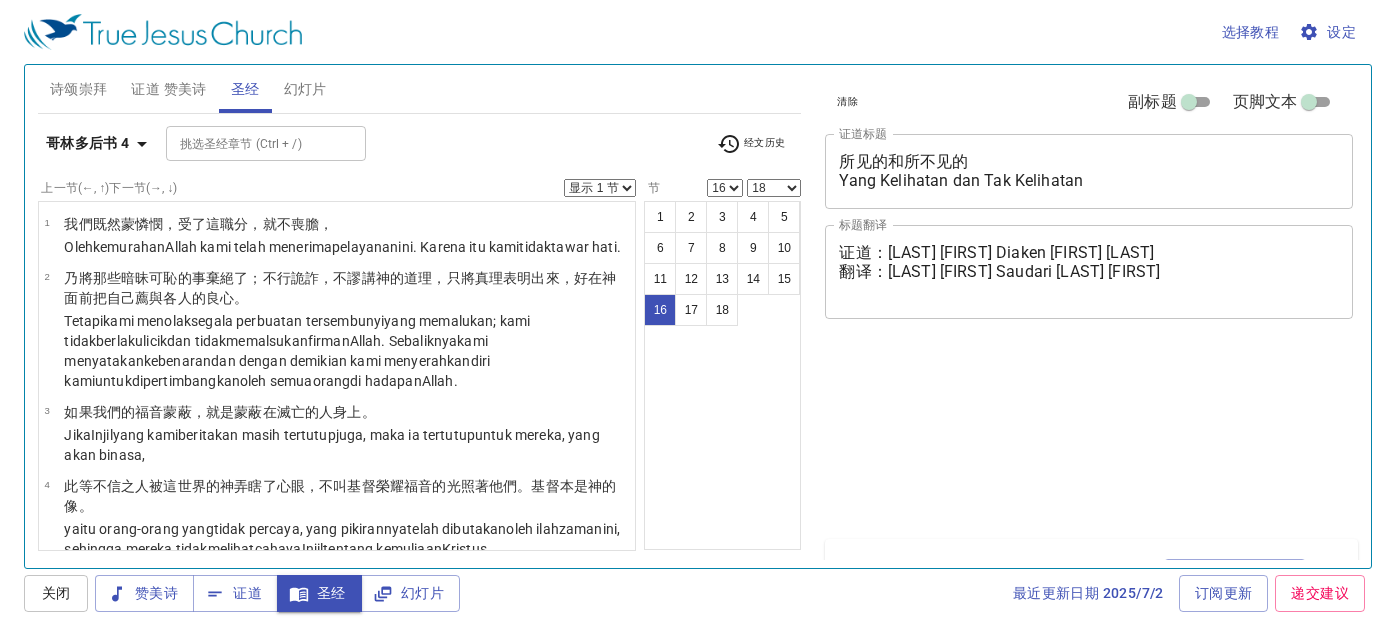 select on "16" 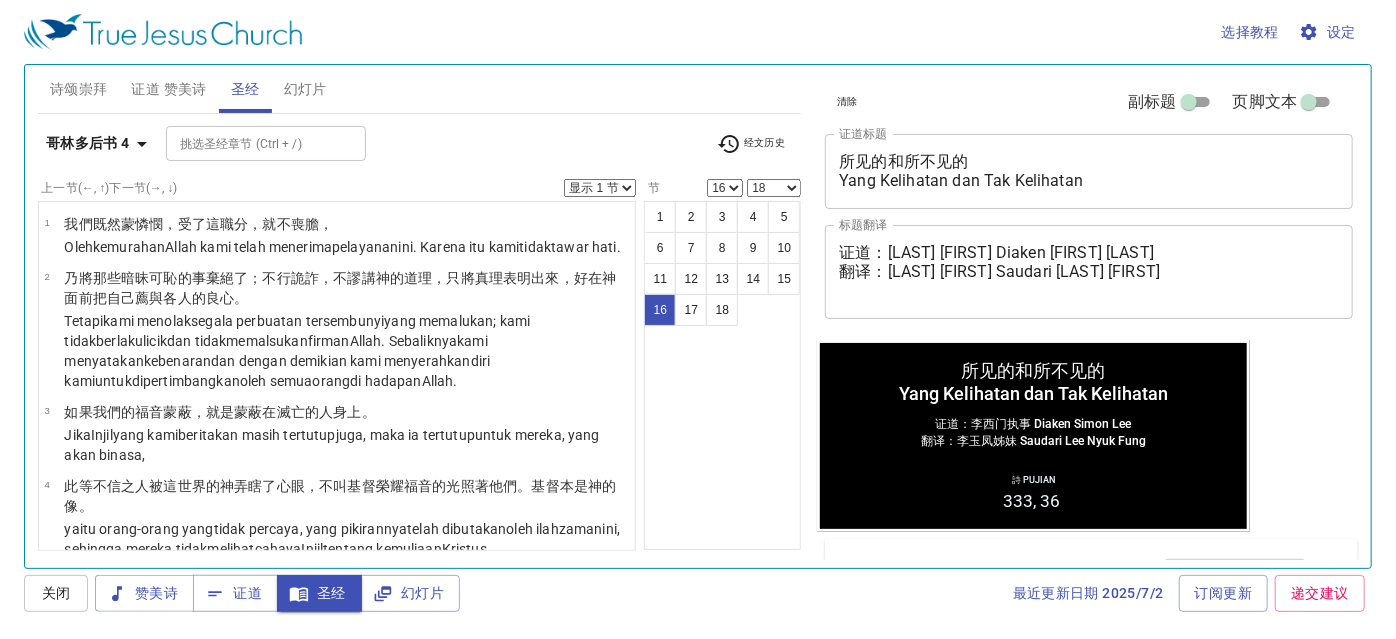 scroll, scrollTop: 1180, scrollLeft: 0, axis: vertical 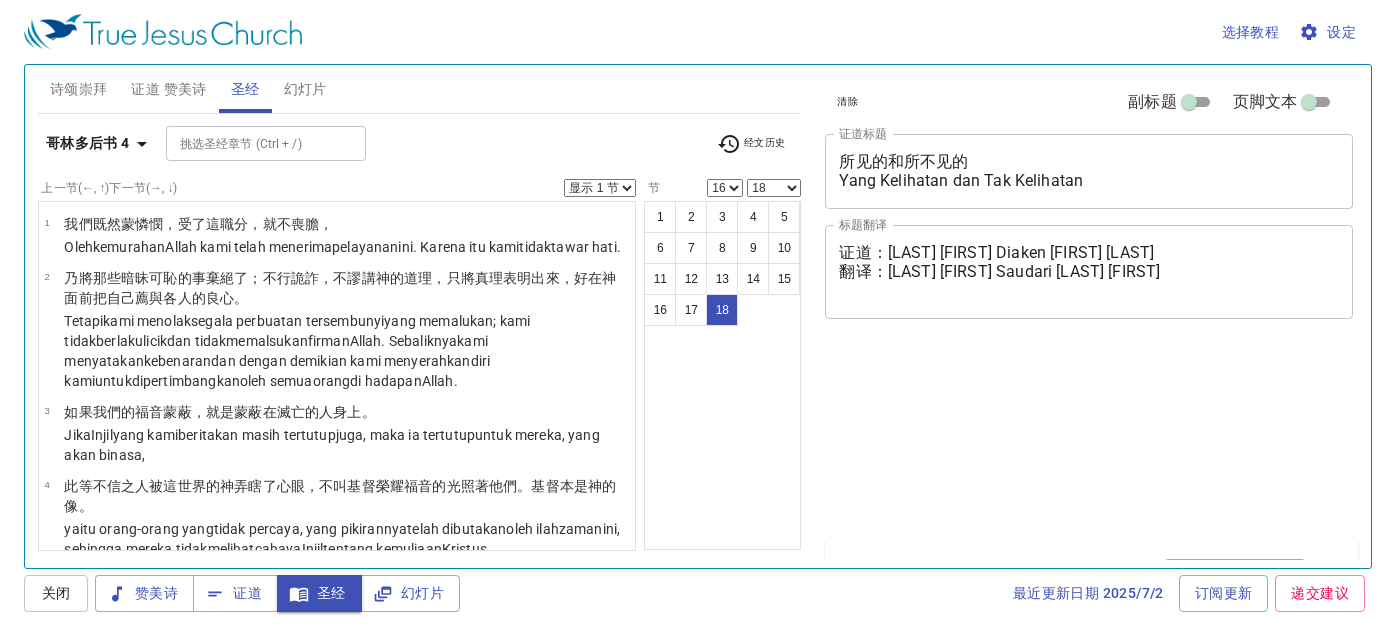 select on "16" 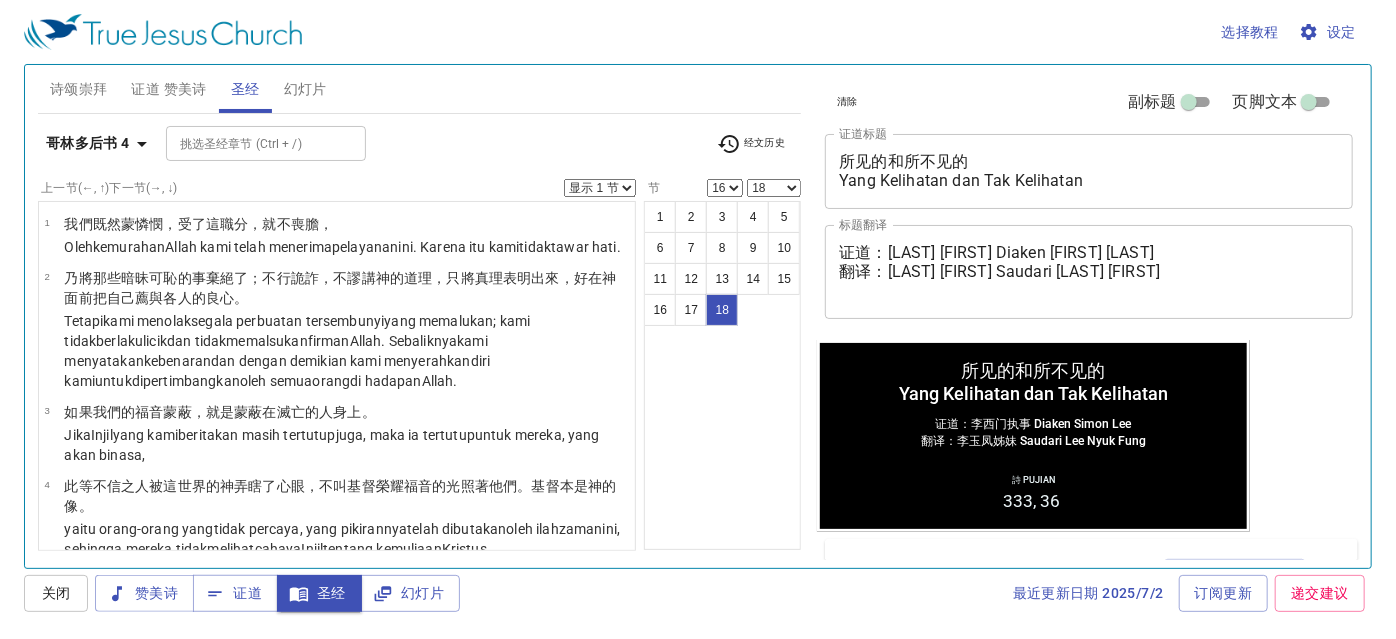 scroll, scrollTop: 1218, scrollLeft: 0, axis: vertical 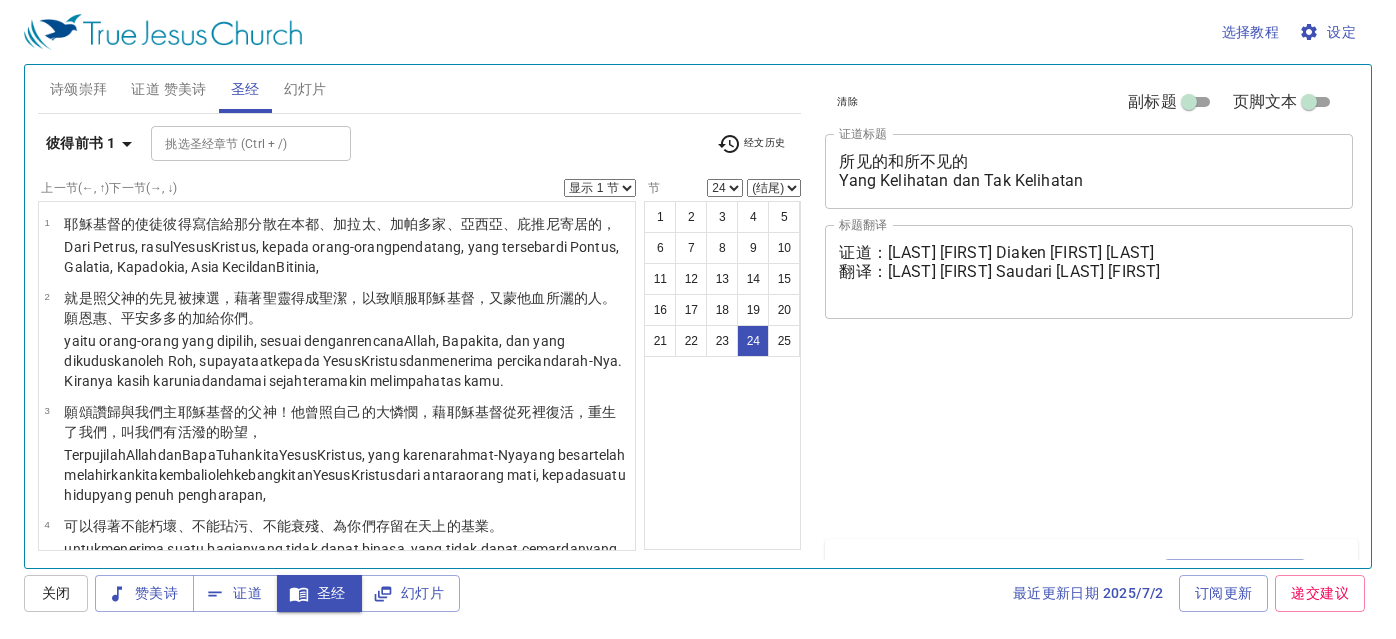 select on "24" 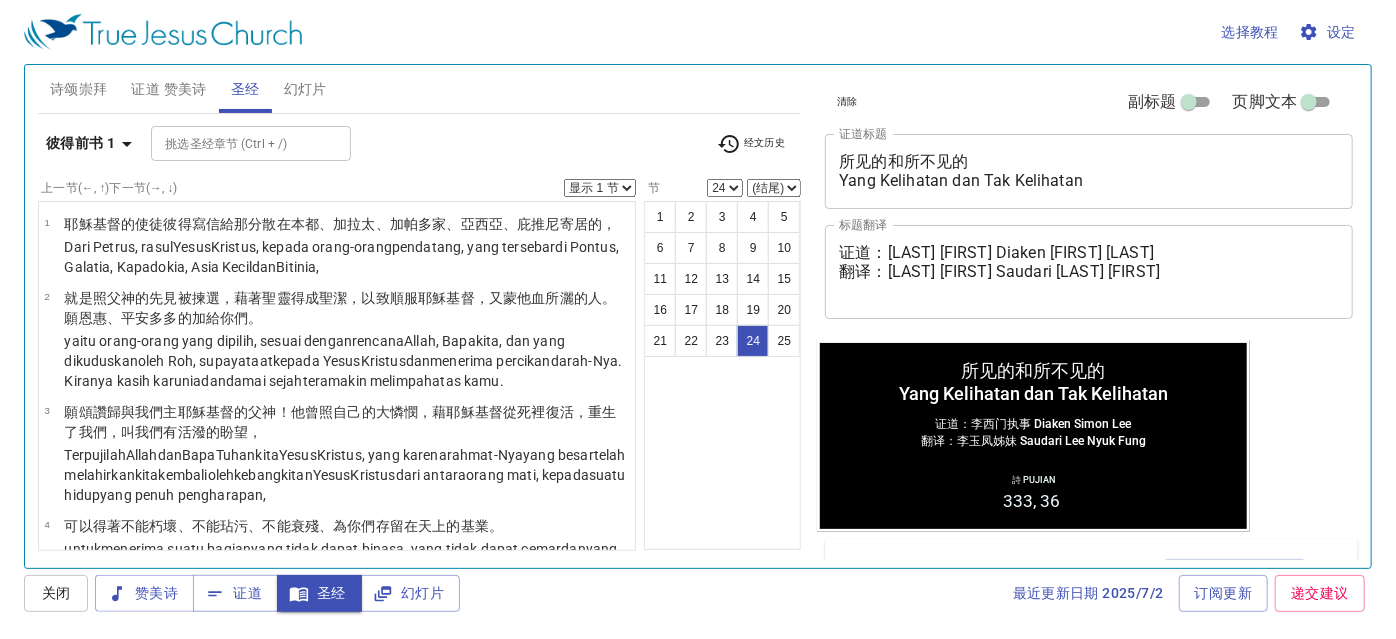 scroll, scrollTop: 1977, scrollLeft: 0, axis: vertical 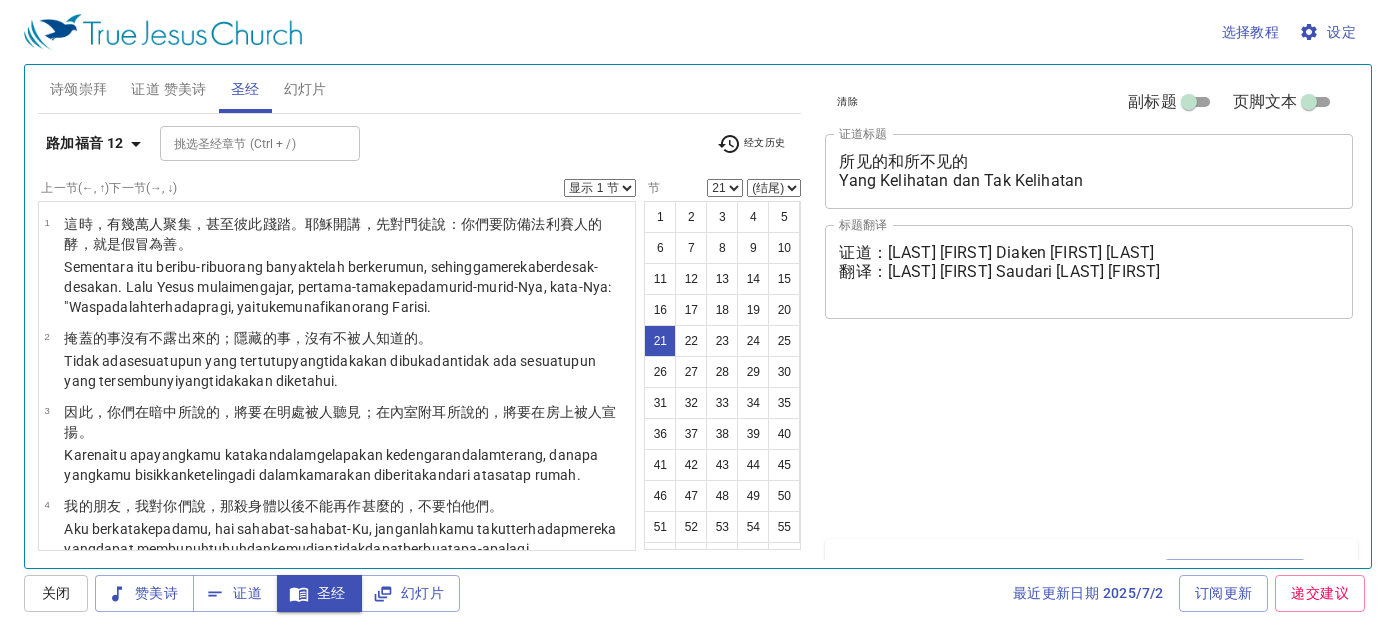 select on "21" 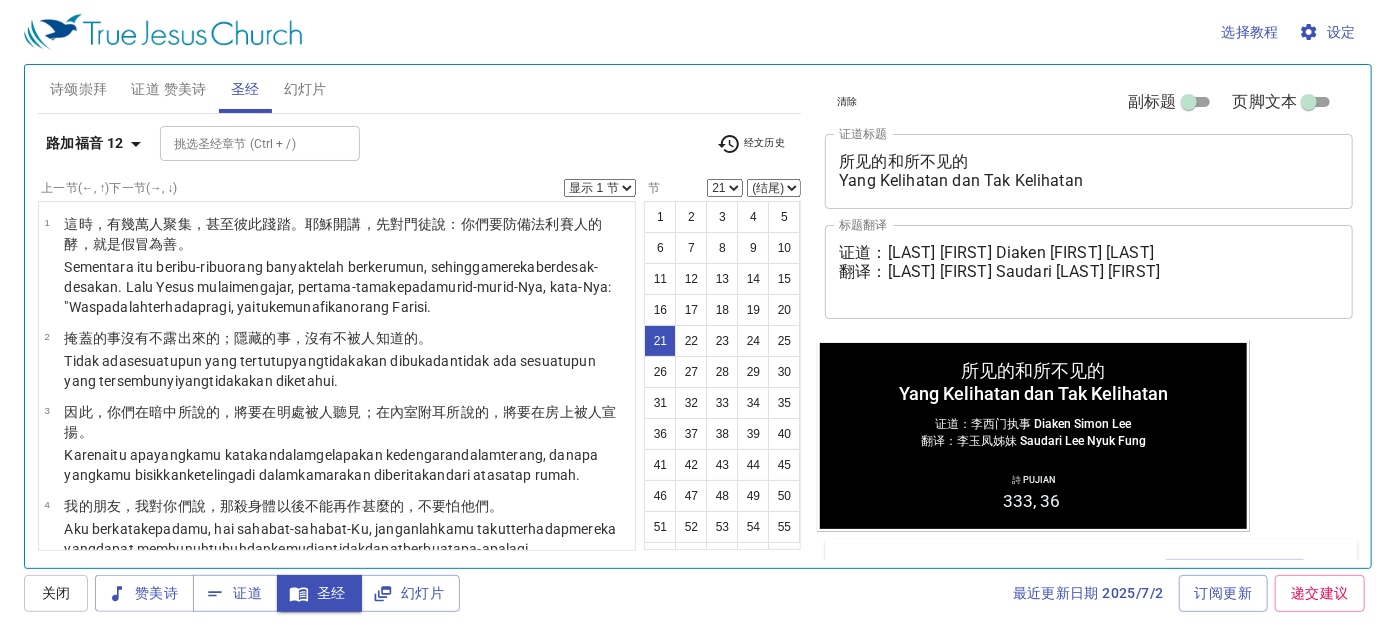 scroll, scrollTop: 1674, scrollLeft: 0, axis: vertical 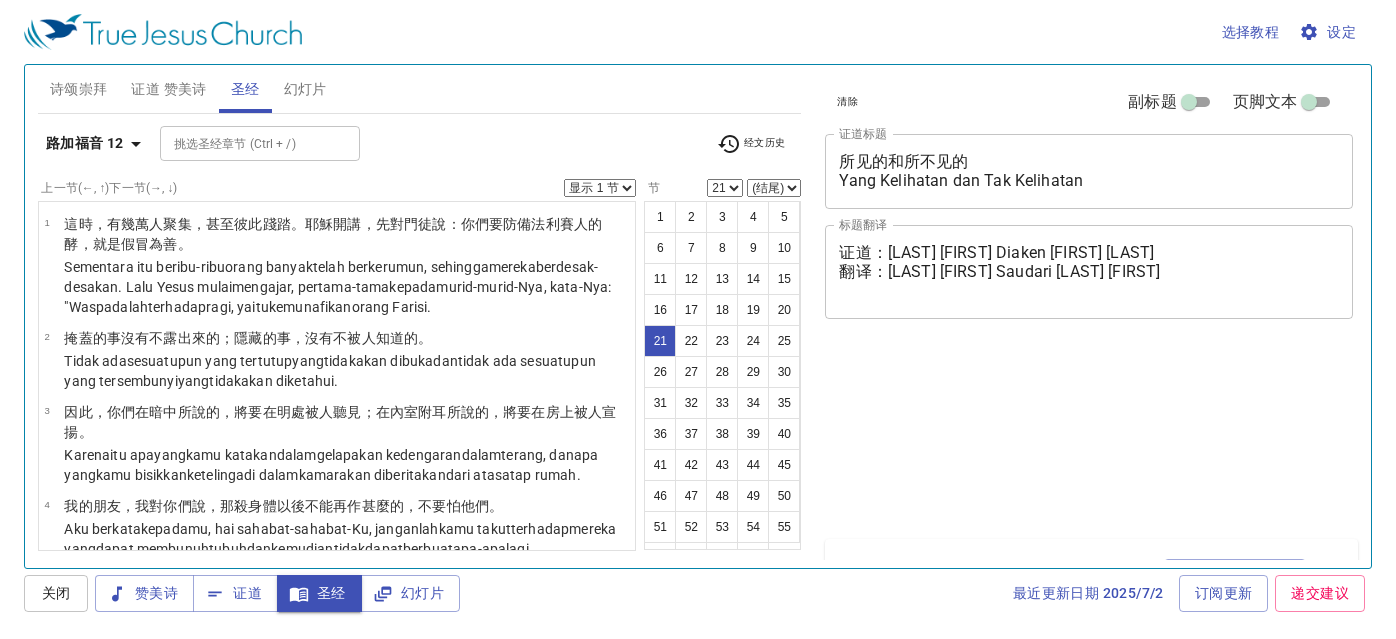 select on "21" 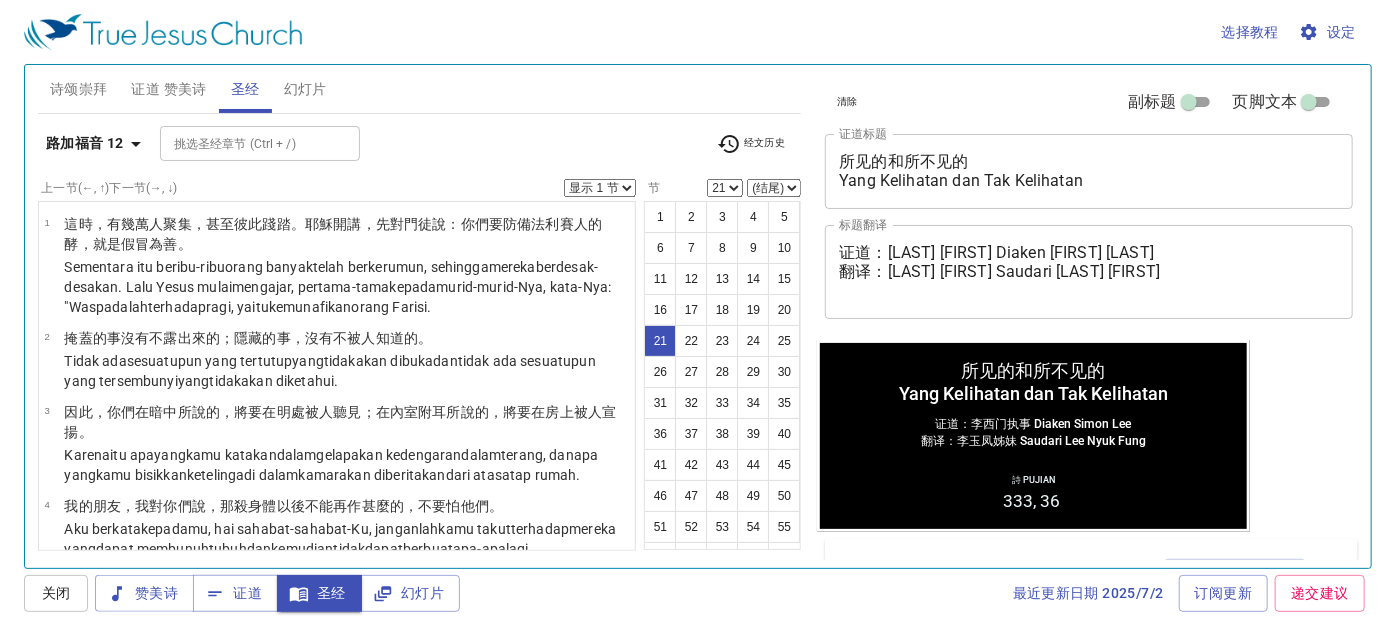 scroll, scrollTop: 1674, scrollLeft: 0, axis: vertical 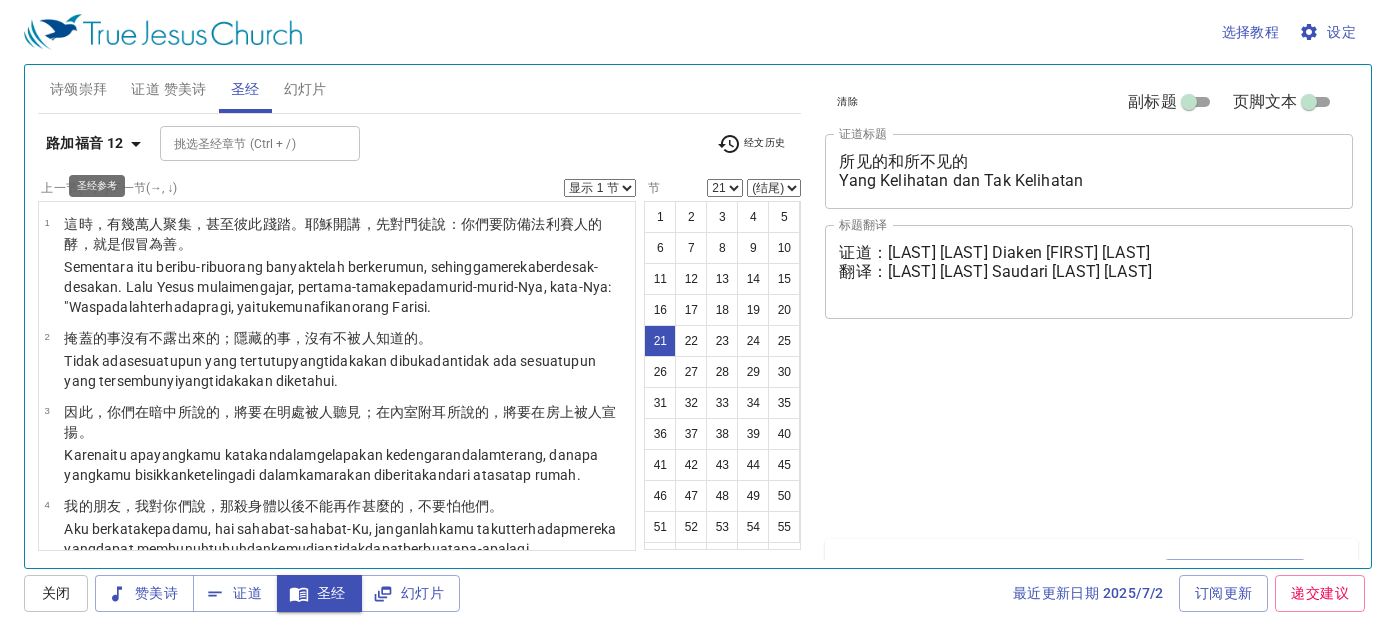 select on "21" 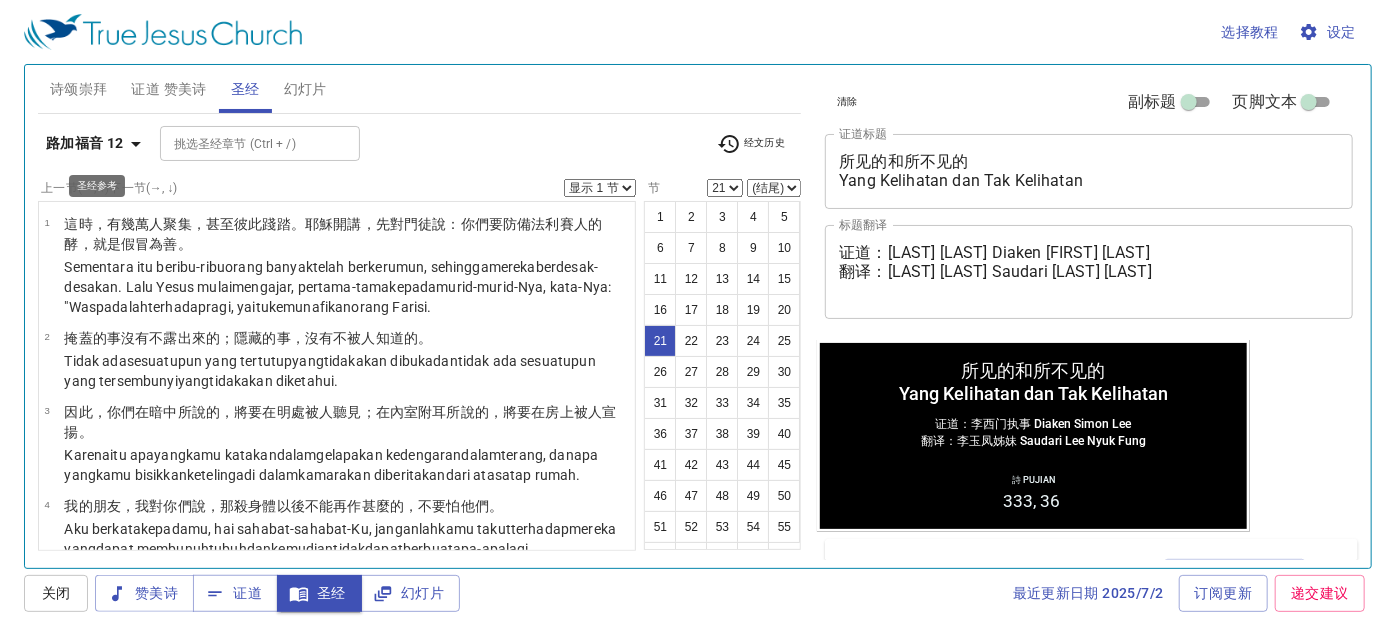scroll, scrollTop: 1674, scrollLeft: 0, axis: vertical 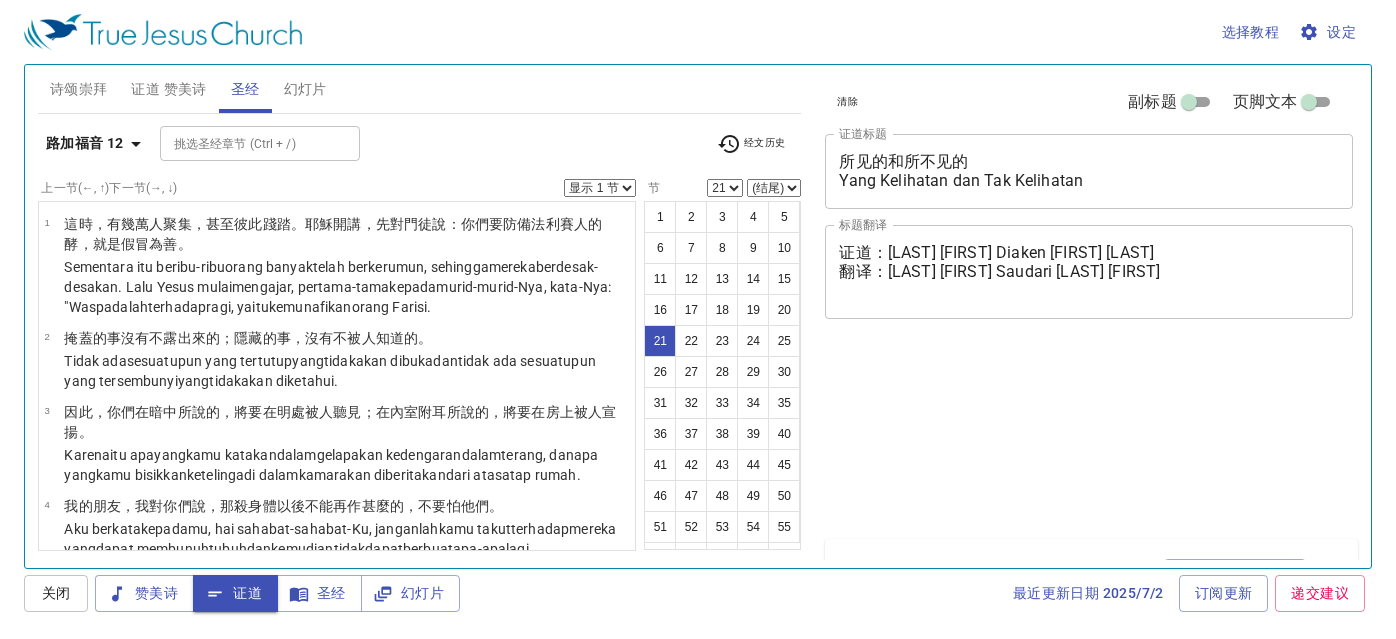 select on "21" 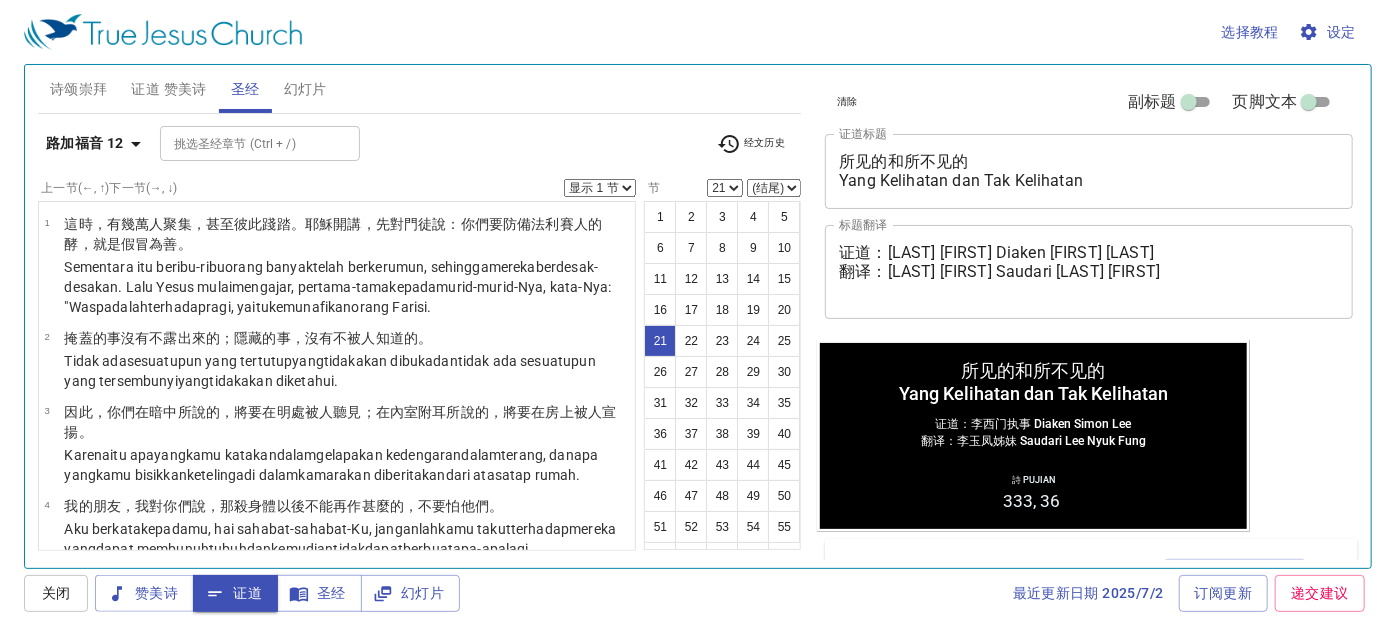 scroll, scrollTop: 1856, scrollLeft: 0, axis: vertical 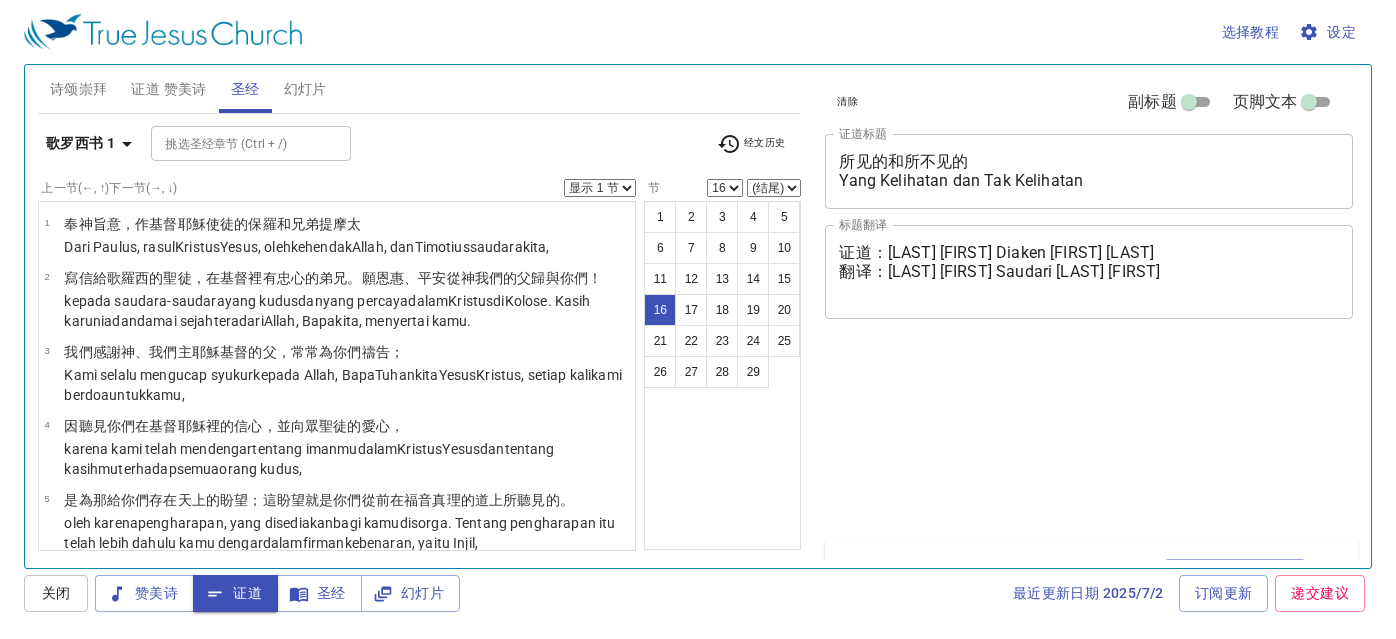 select on "16" 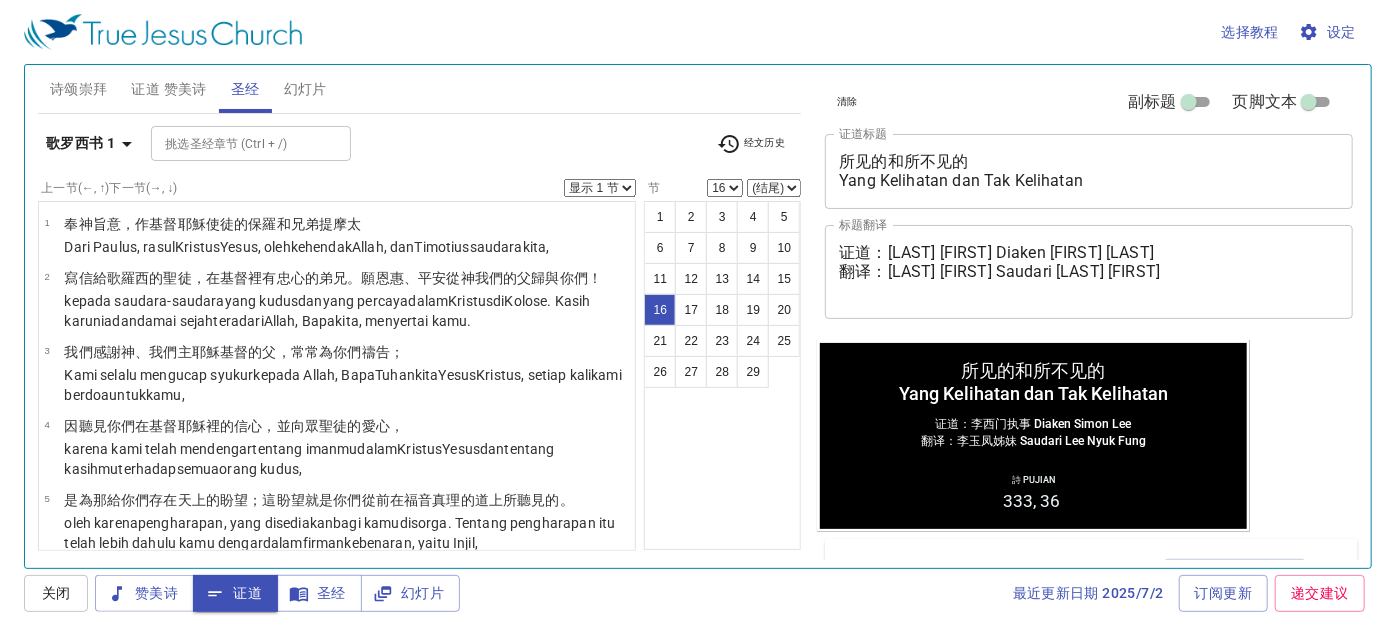 scroll, scrollTop: 1090, scrollLeft: 0, axis: vertical 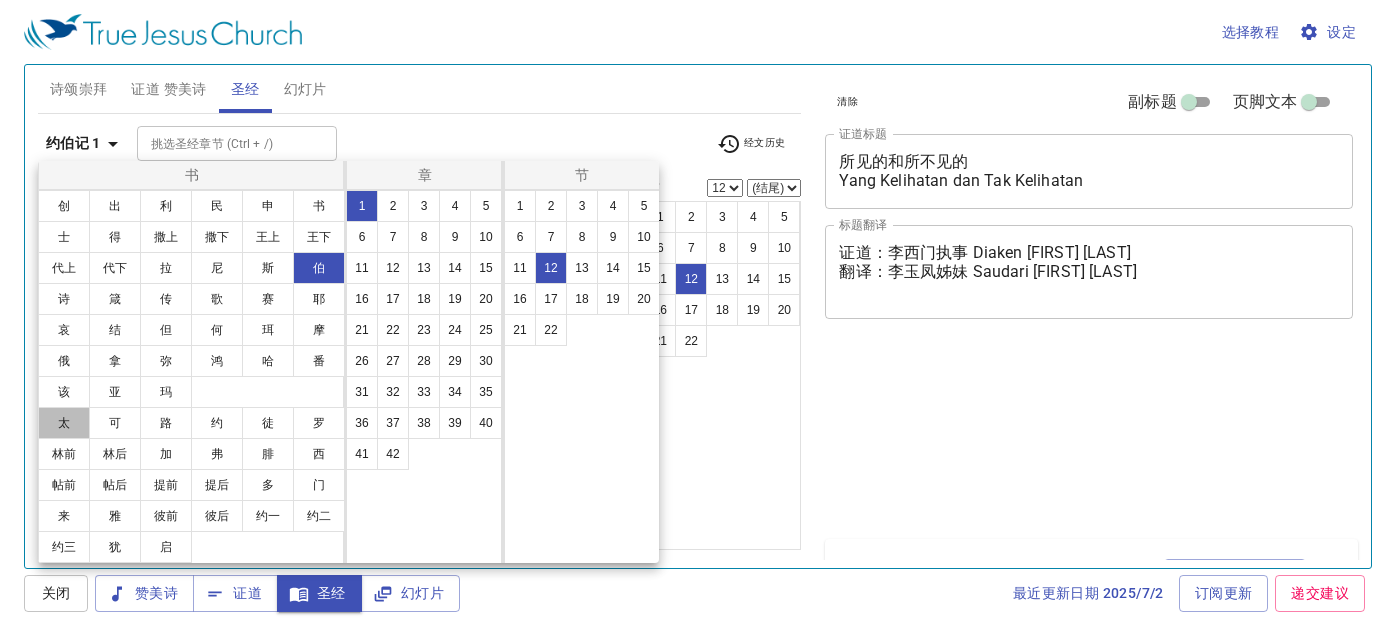 select on "12" 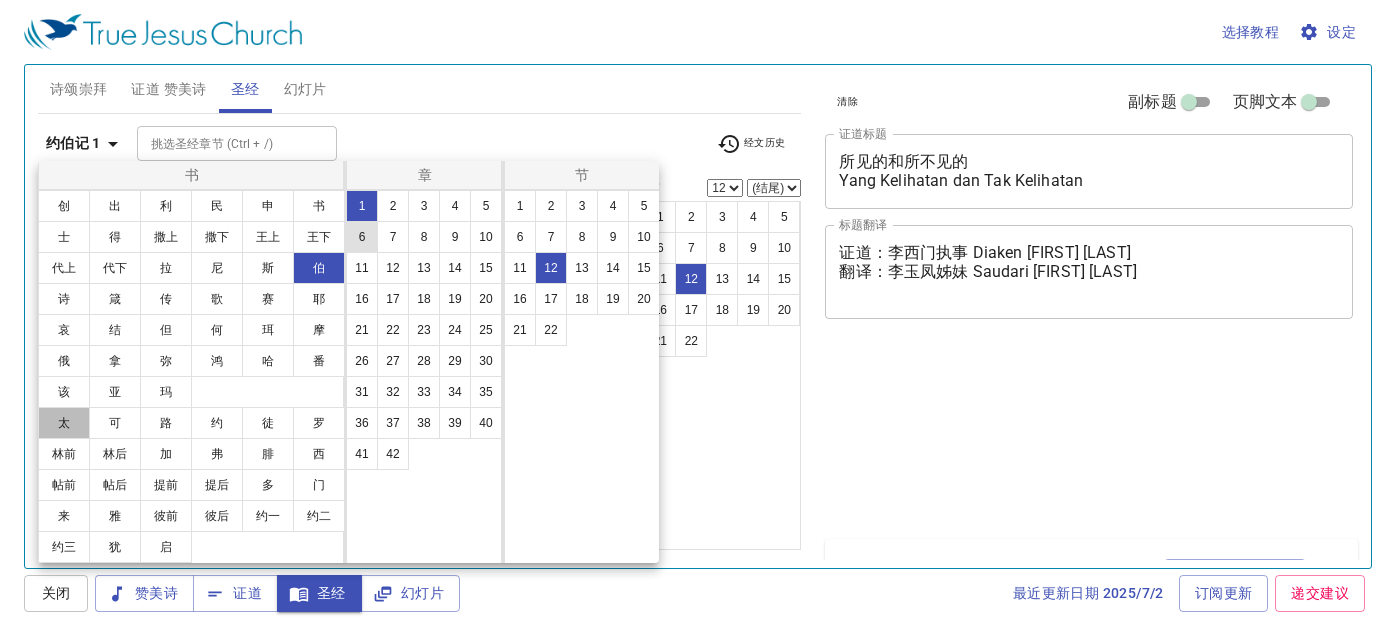 scroll, scrollTop: 0, scrollLeft: 0, axis: both 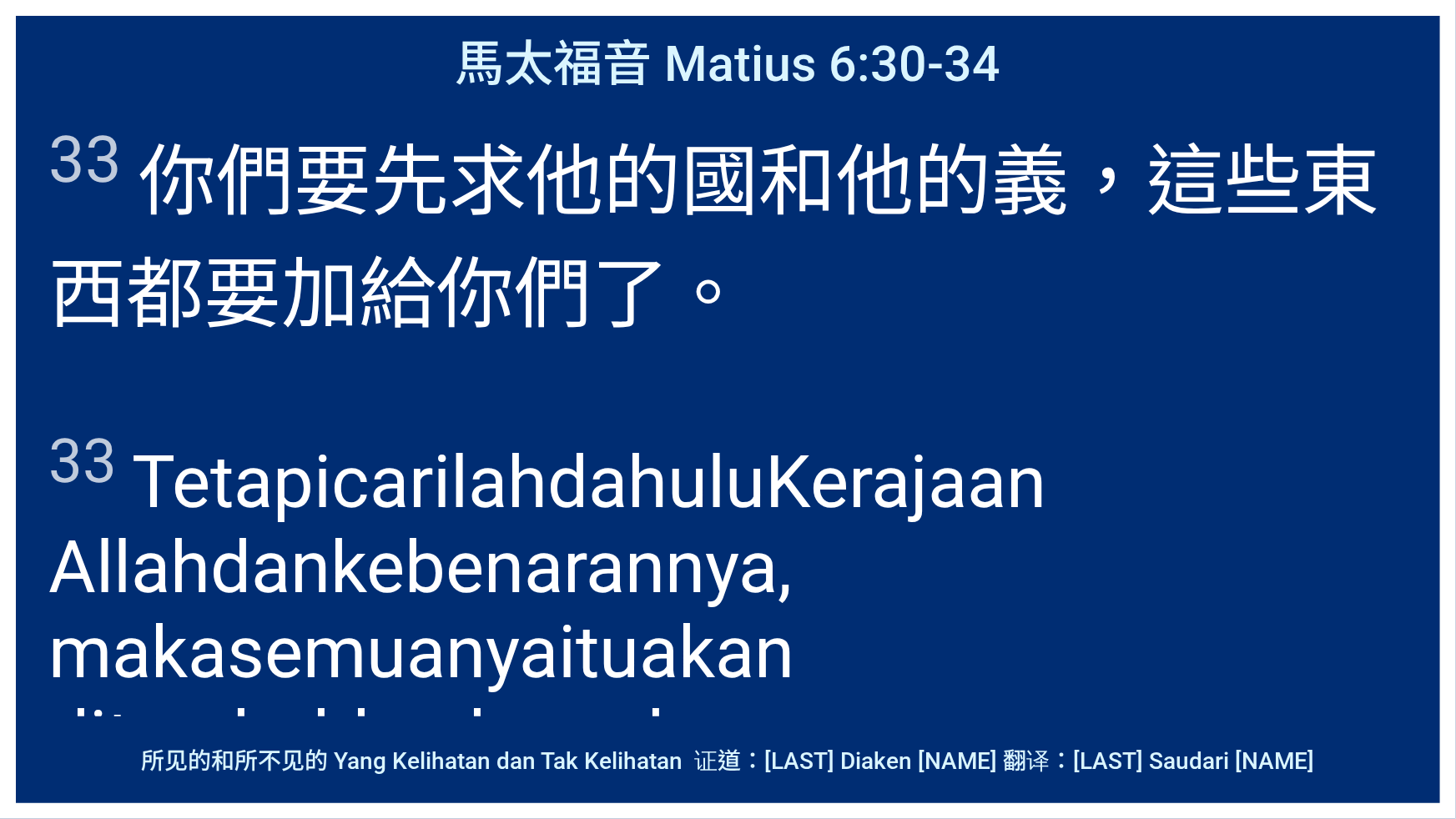 drag, startPoint x: 17, startPoint y: 653, endPoint x: 1, endPoint y: 590, distance: 65 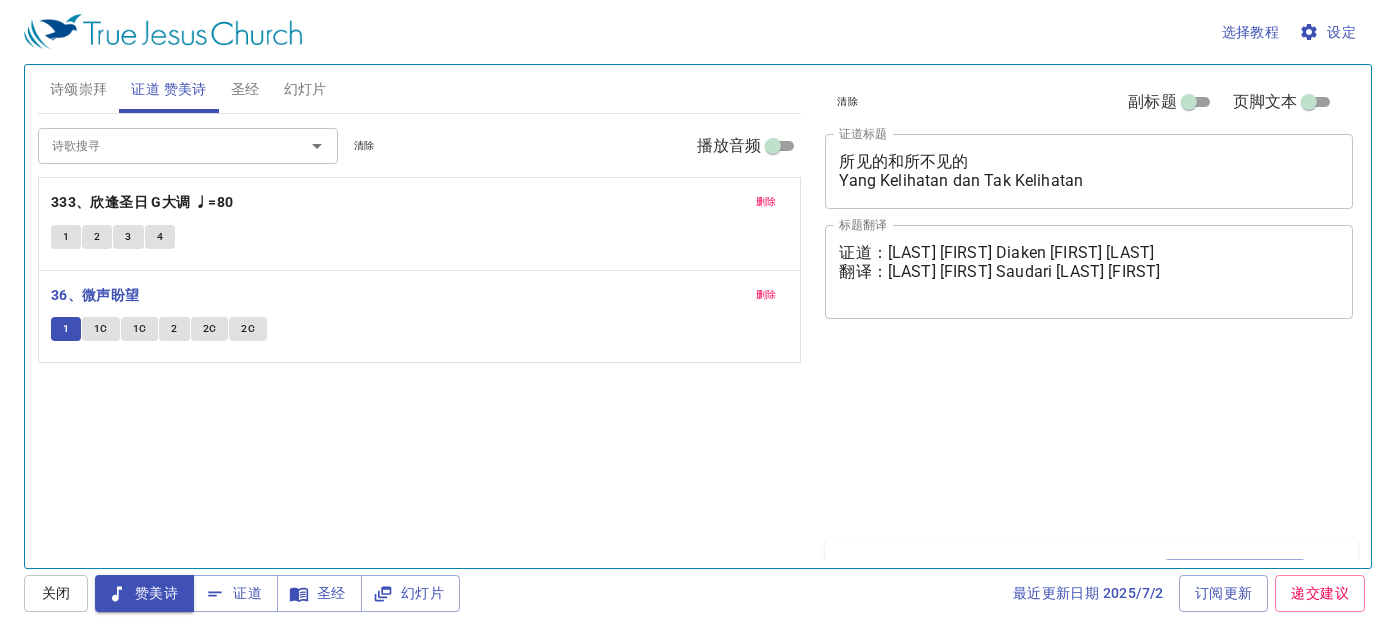scroll, scrollTop: 0, scrollLeft: 0, axis: both 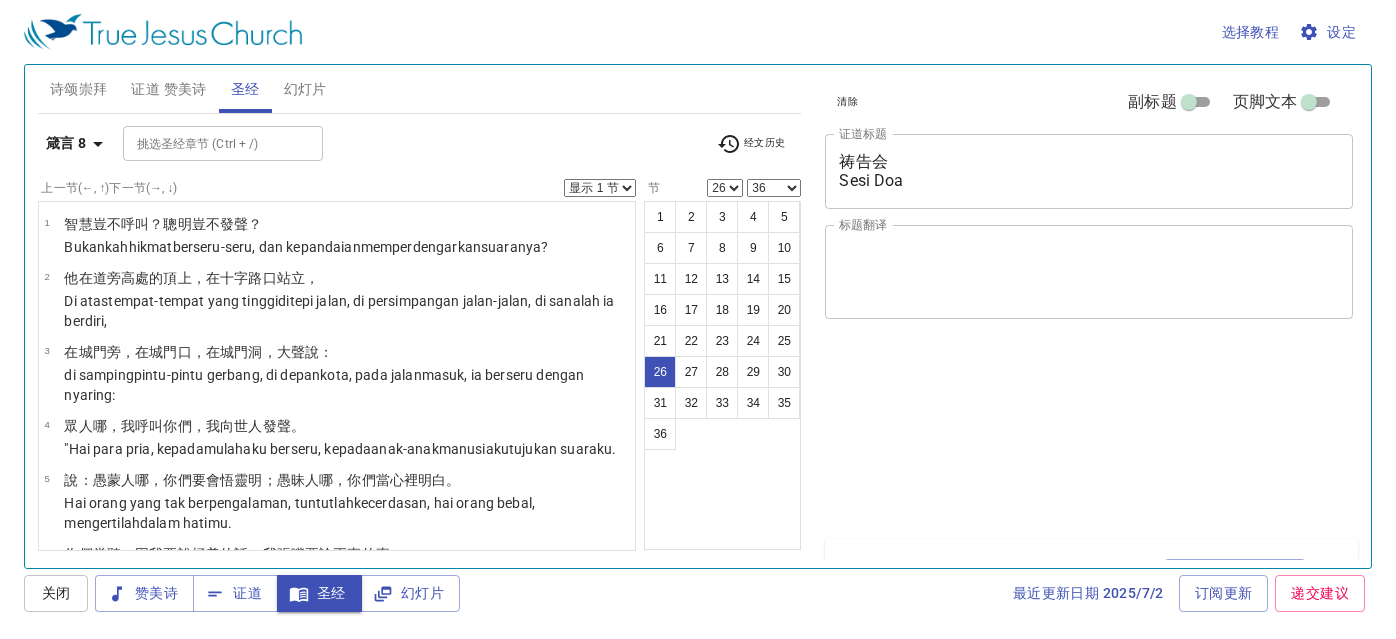 select on "26" 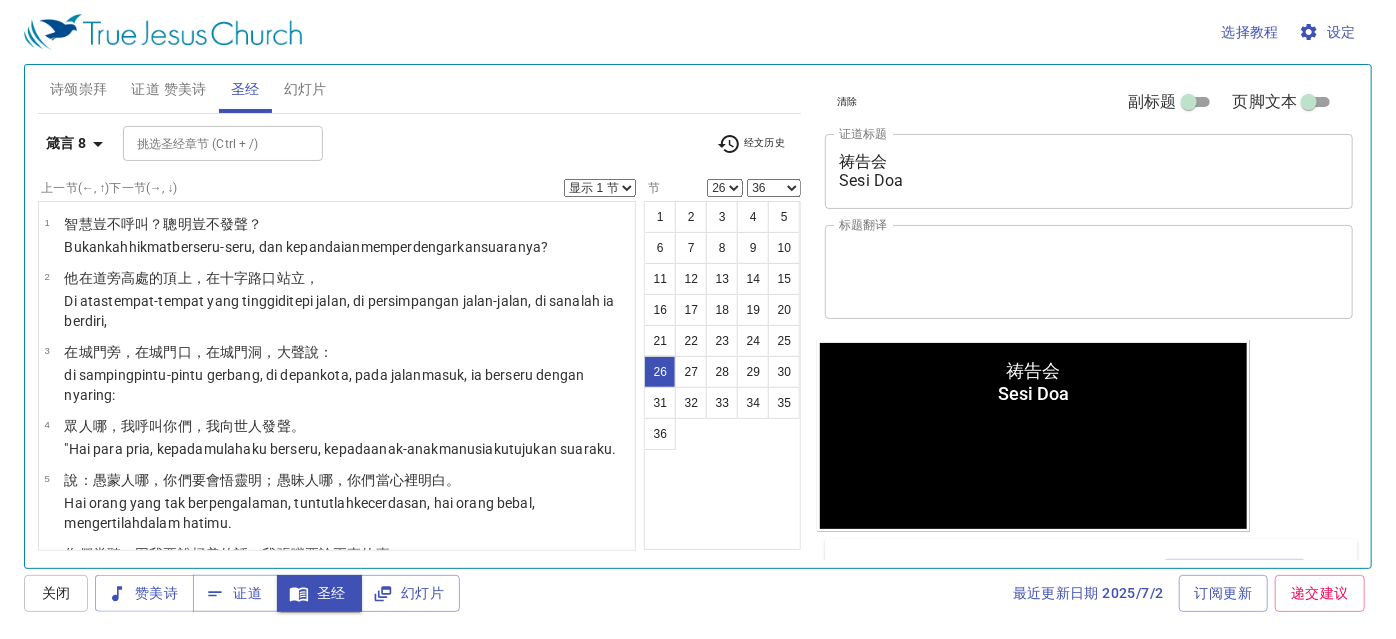 scroll, scrollTop: 1520, scrollLeft: 0, axis: vertical 